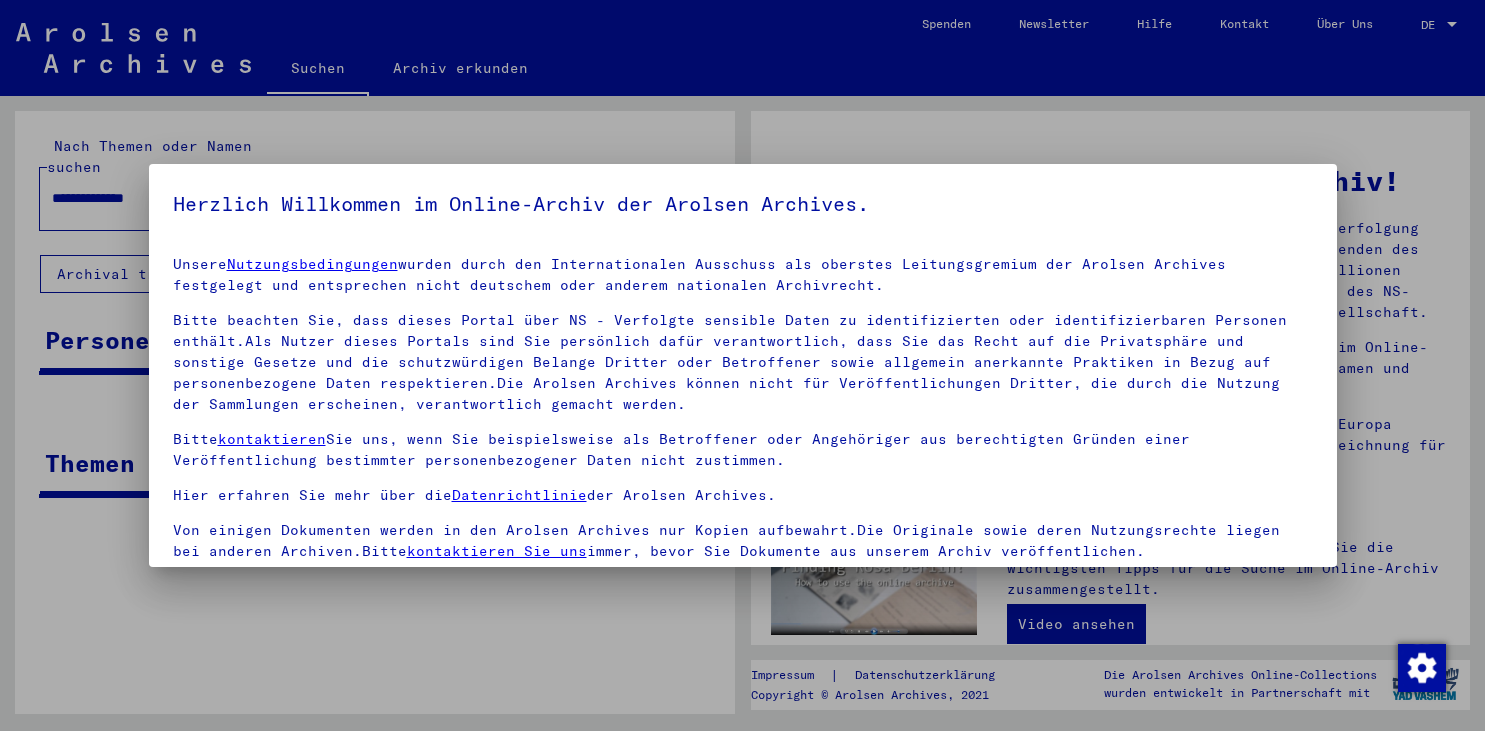 scroll, scrollTop: 0, scrollLeft: 0, axis: both 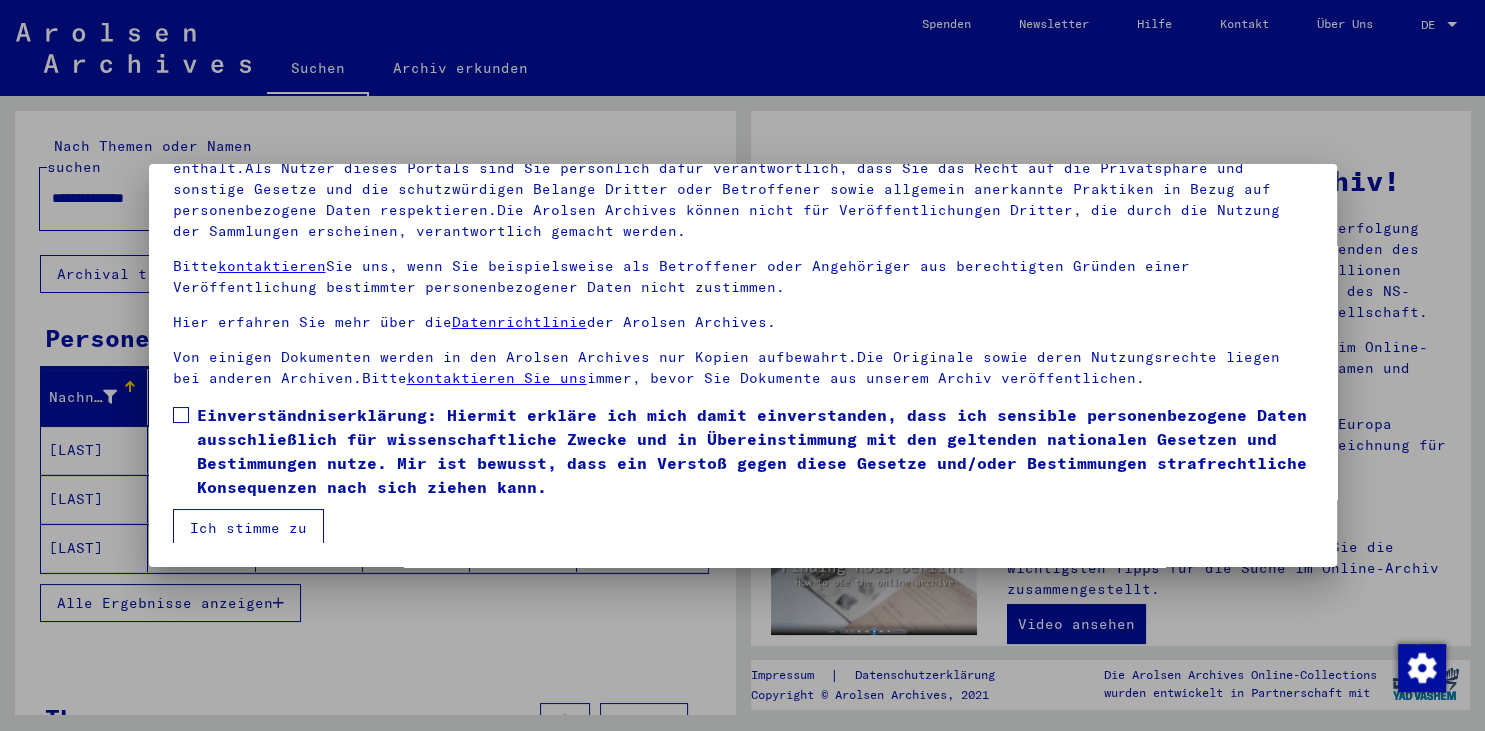 click on "Ich stimme zu" at bounding box center (248, 528) 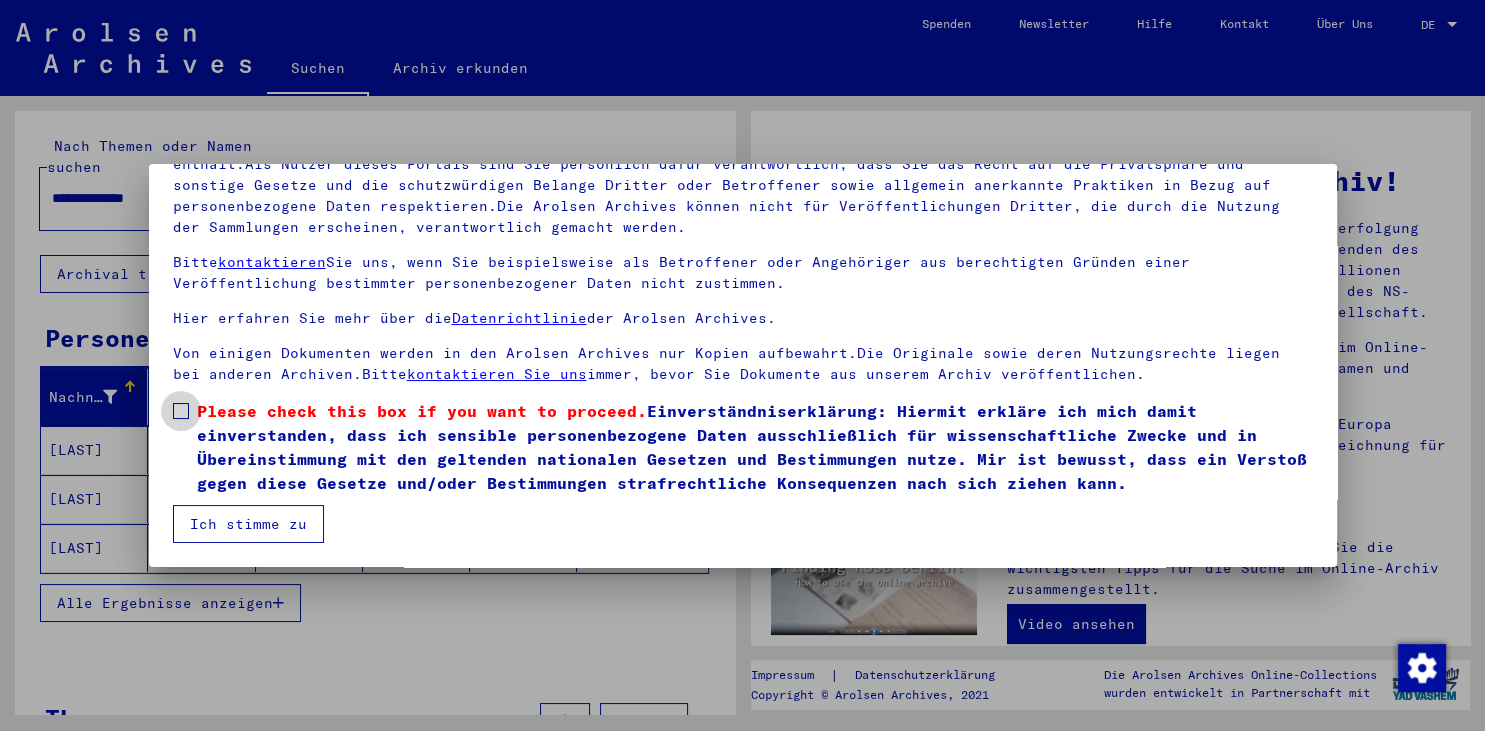 click at bounding box center [181, 411] 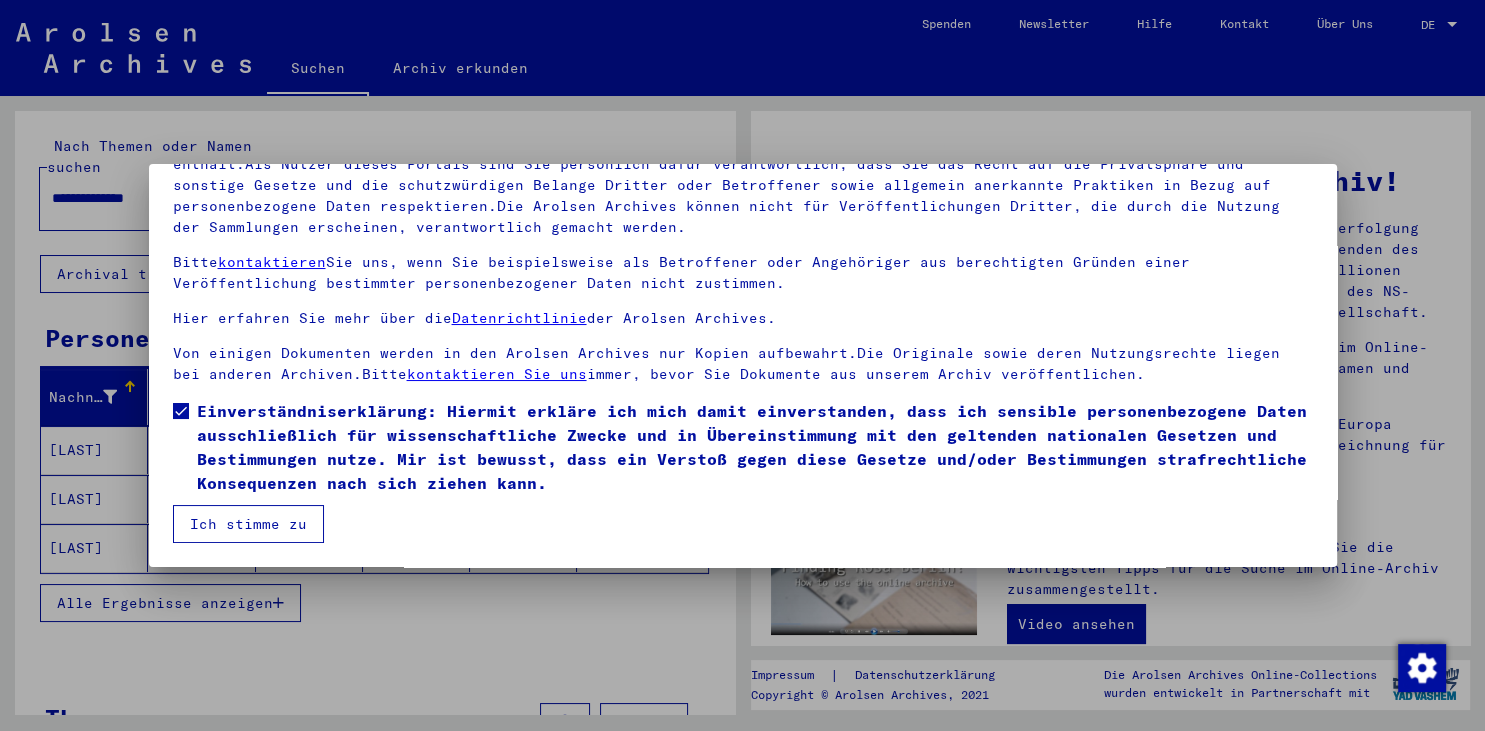 click on "Ich stimme zu" at bounding box center (248, 524) 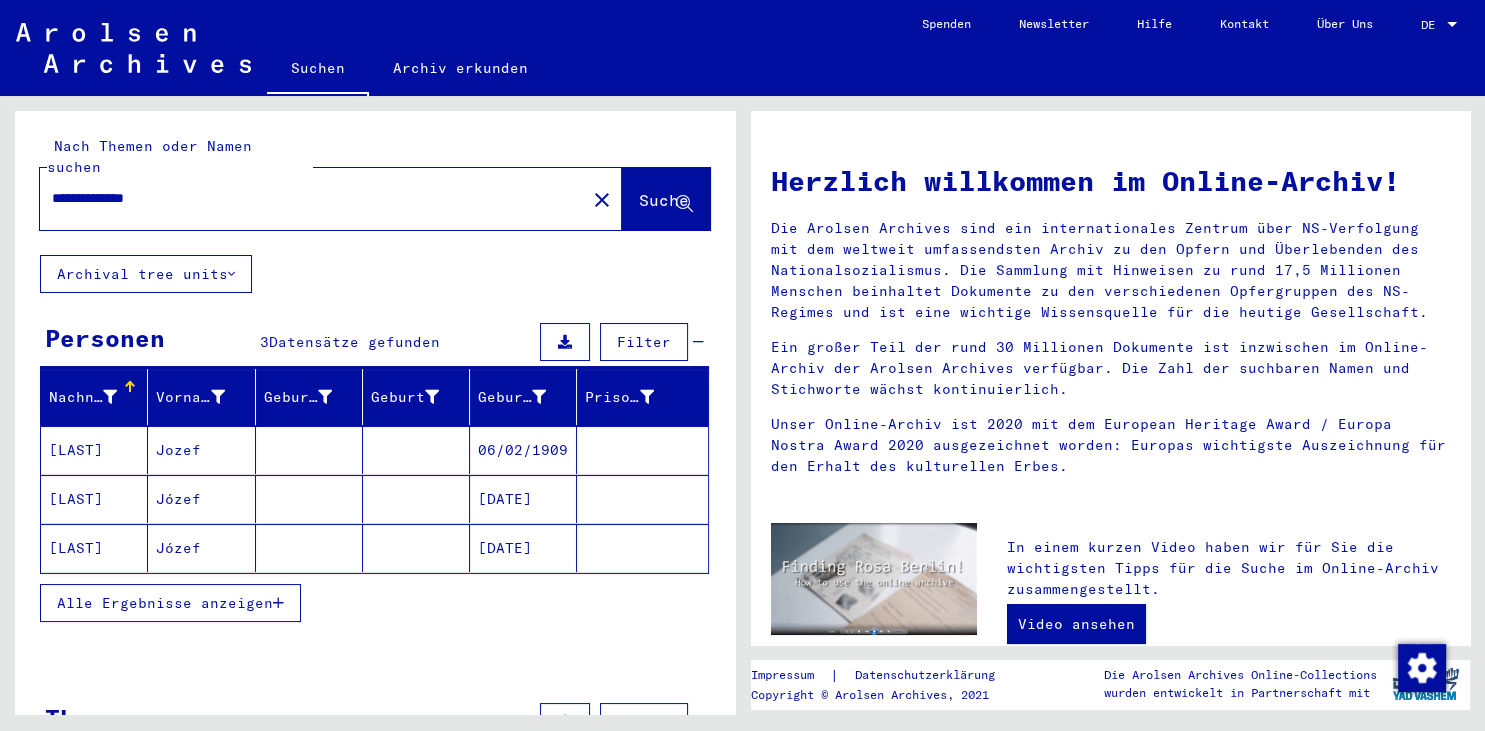 click on "Signature Nachname Vorname Geburtsname Geburt‏ Geburtsdatum Prisoner # Vater (Adoptivvater) Mutter (Adoptivmutter) Religion Nationalität Beruf Haftstätte Sterbedatum Letzter Wohnort Letzter Wohnort (Land) Haftstätte Letzter Wohnort (Provinz) Letzter Wohnort (Ort) Letzter Wohnort (Stadtteil) Letzter Wohnort (Straße) Letzter Wohnort (Hausnummer) 3.1.1.1 - Namen in der "phonetischen" Sortierung ab [LAST] [FIRST] [DATE] 3.1.1.1 - Namen in der "phonetischen" Sortierung ab [LAST] [FIRST] [DATE] [NUMBER] [NUMBER]" 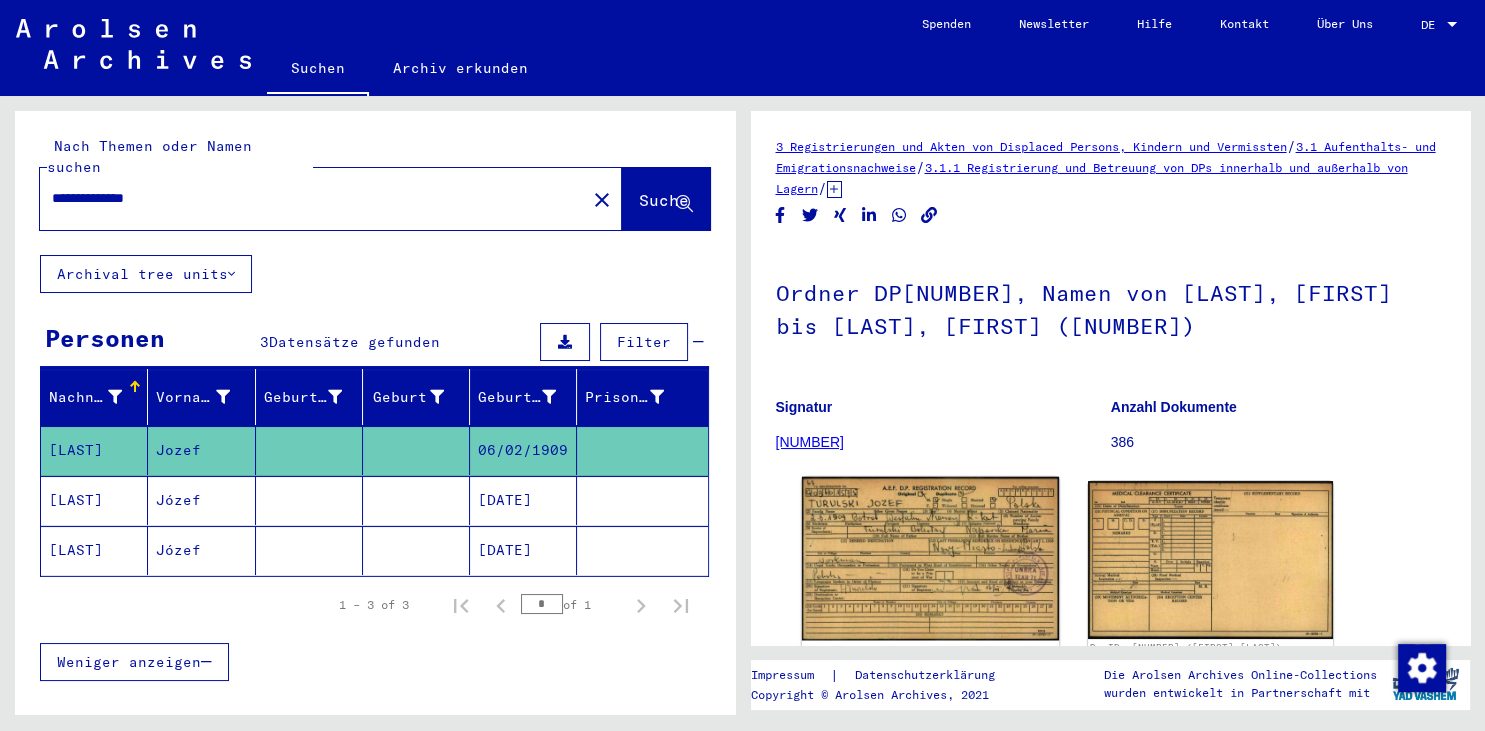 click 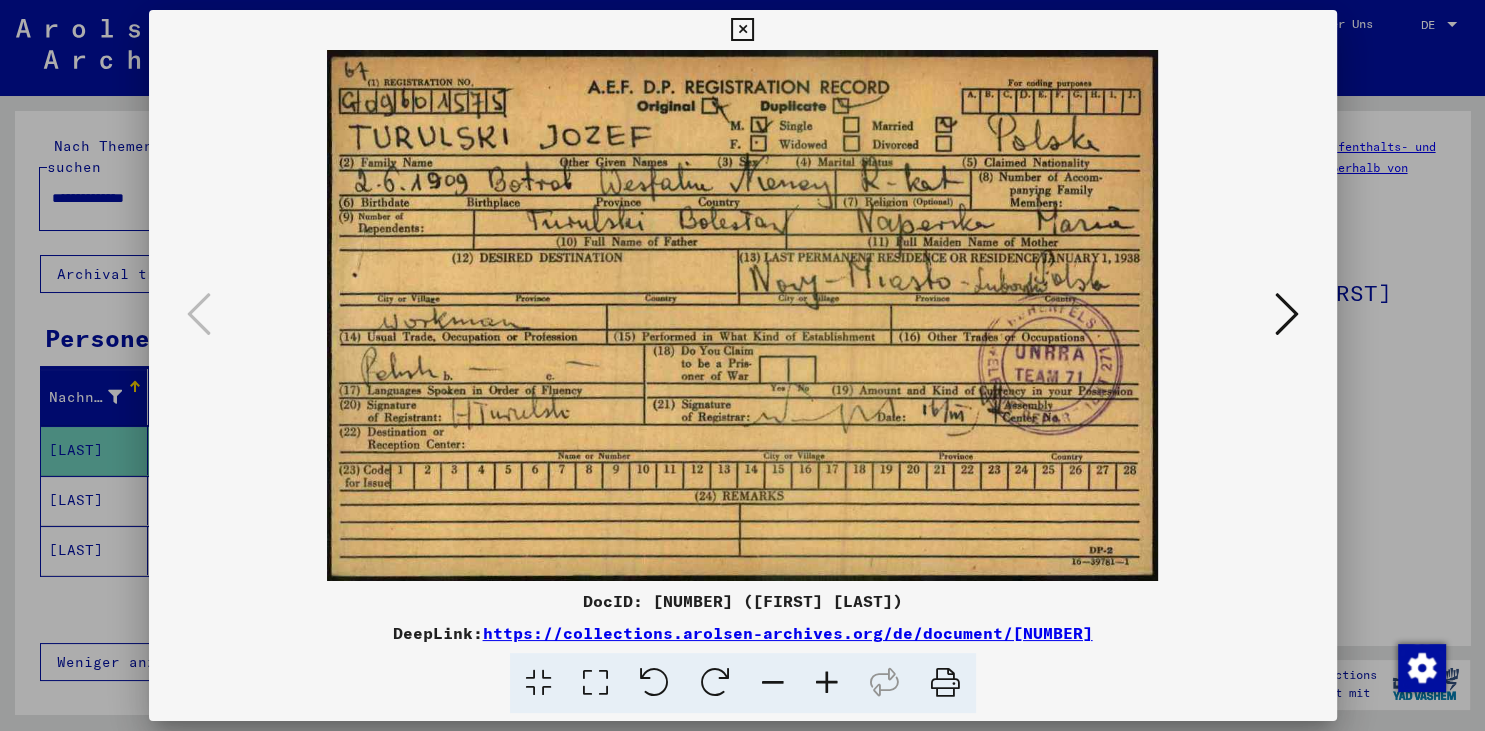 click at bounding box center [1287, 314] 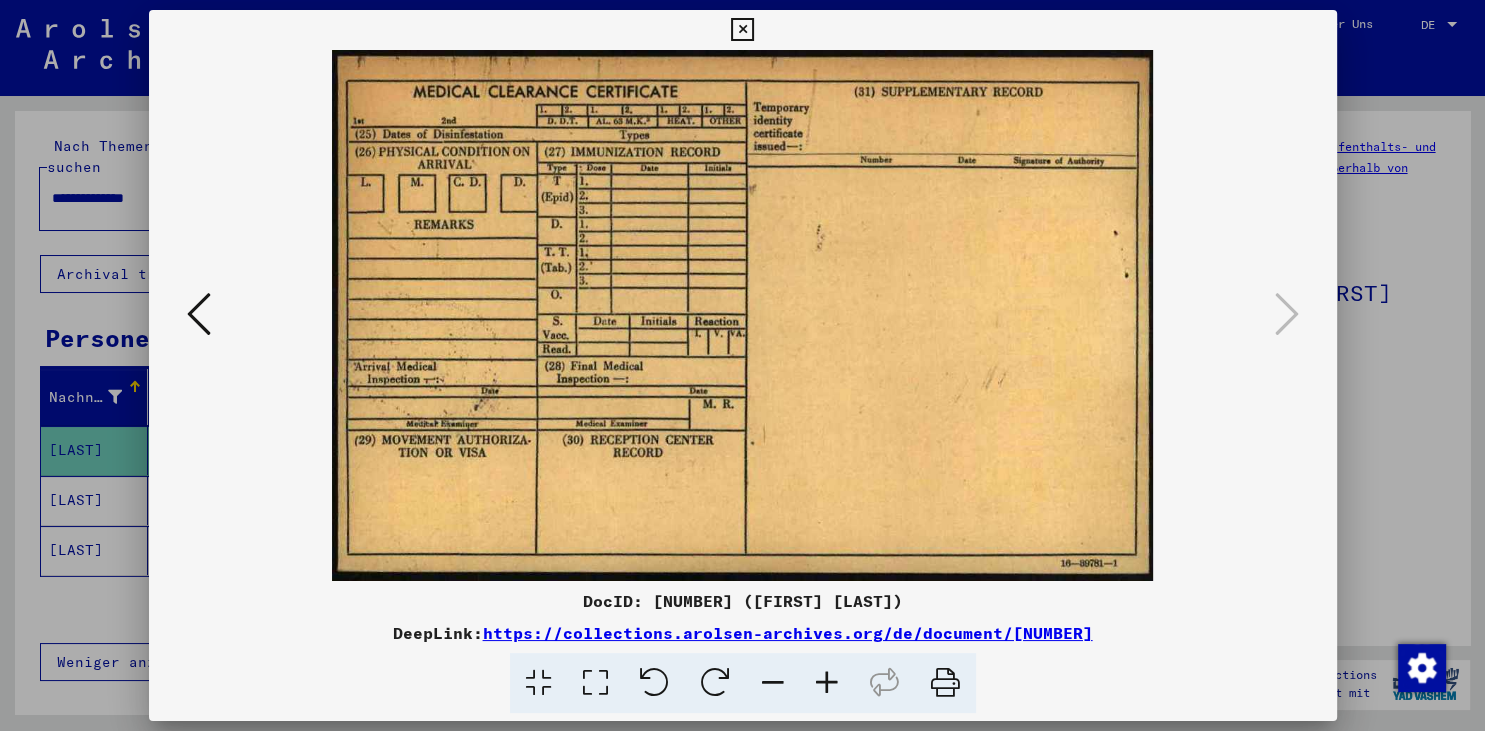 click at bounding box center (742, 30) 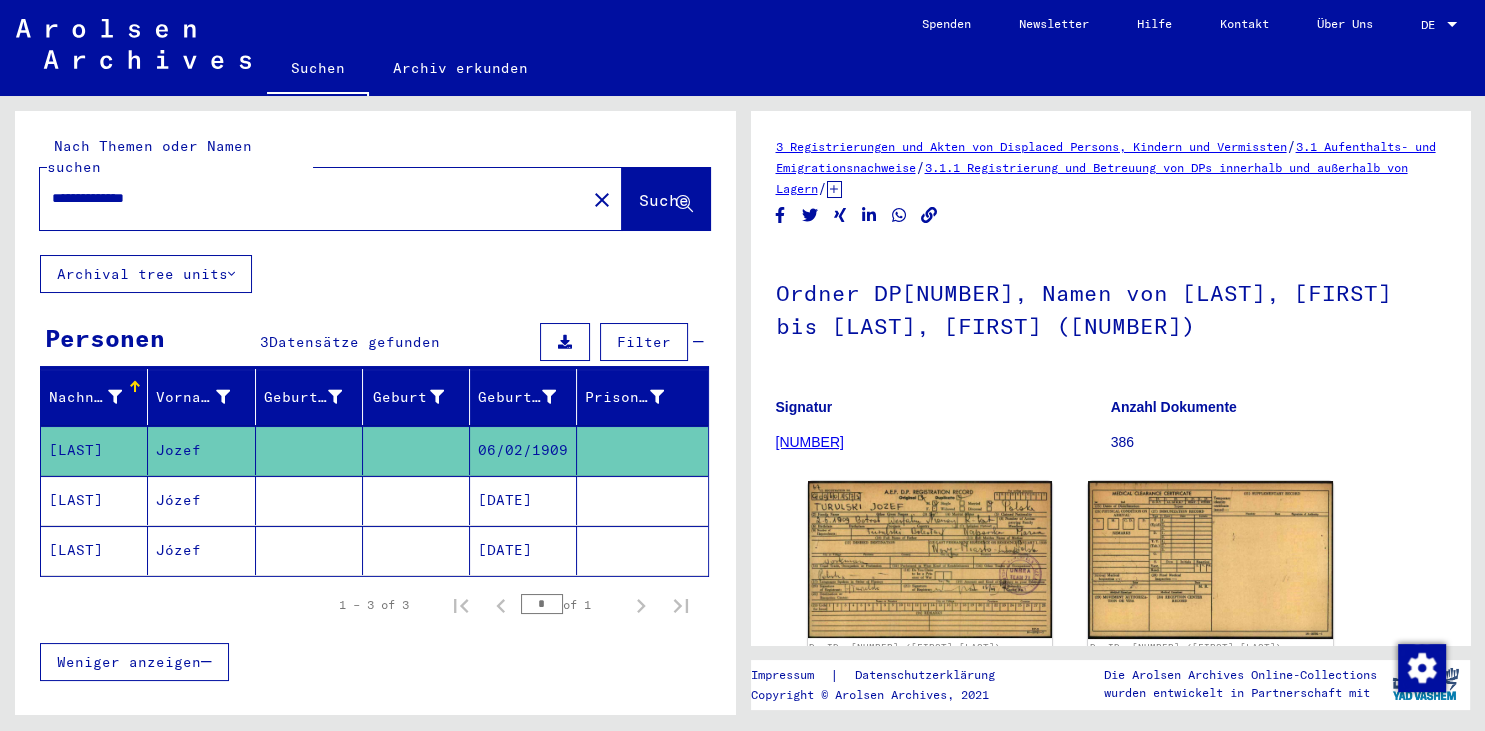 click on "[LAST]" at bounding box center [94, 550] 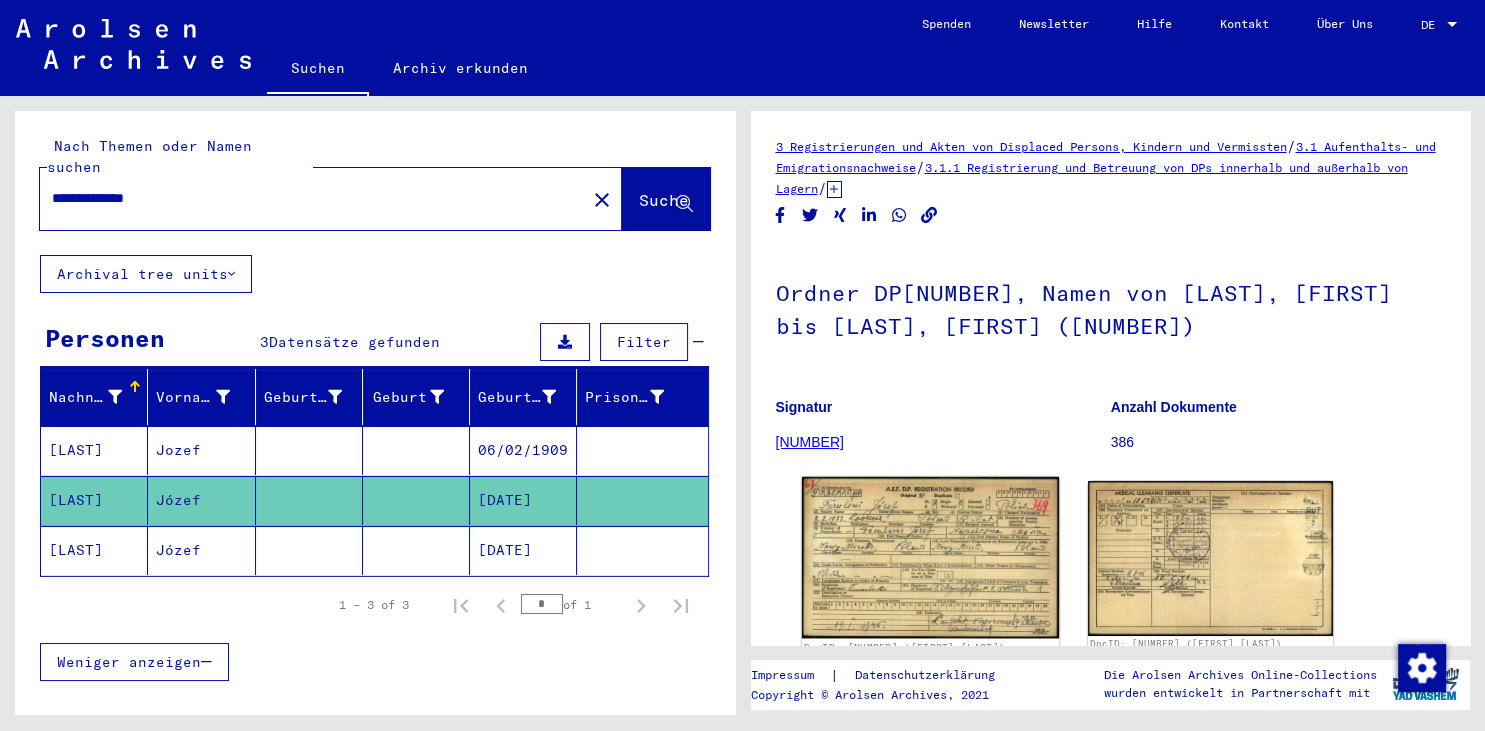 click 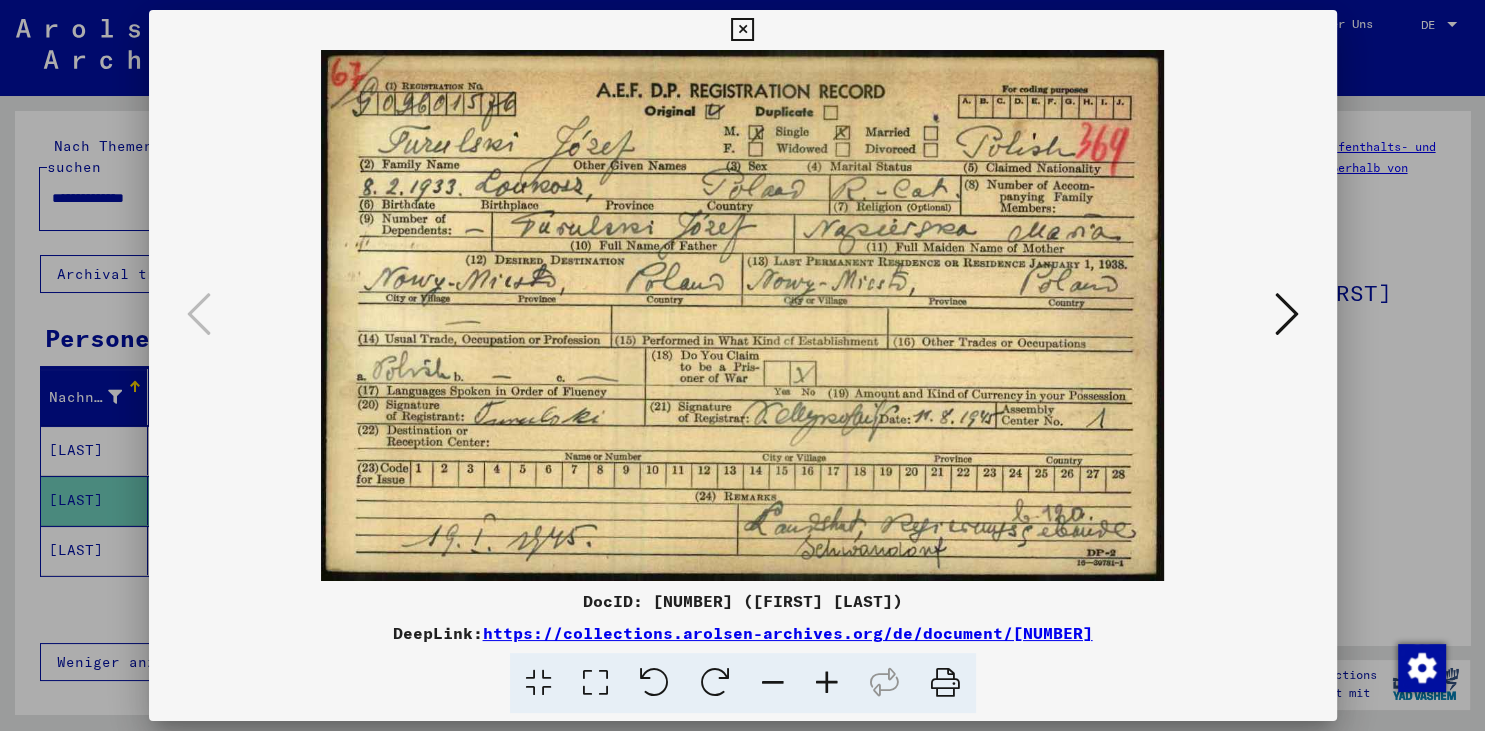click at bounding box center (1287, 314) 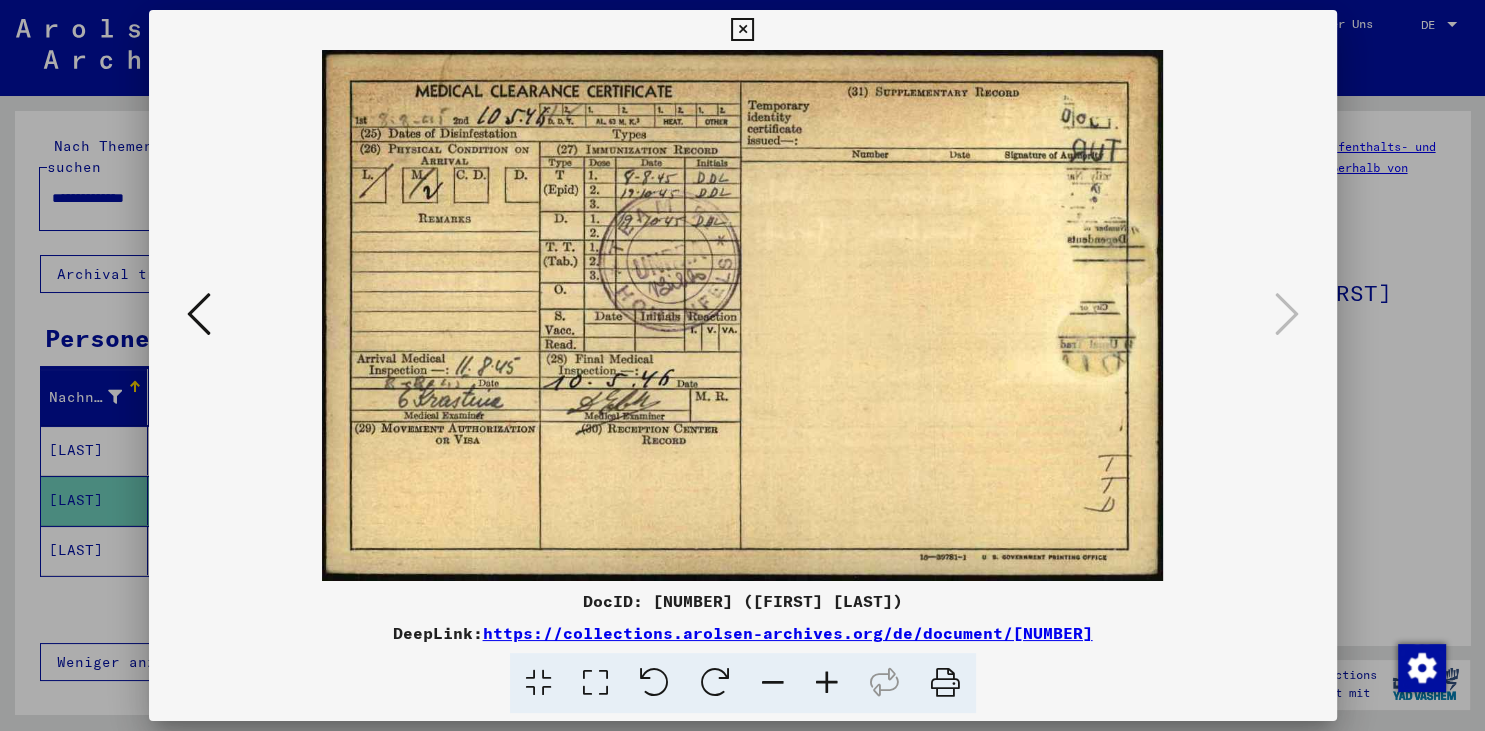 click at bounding box center [742, 30] 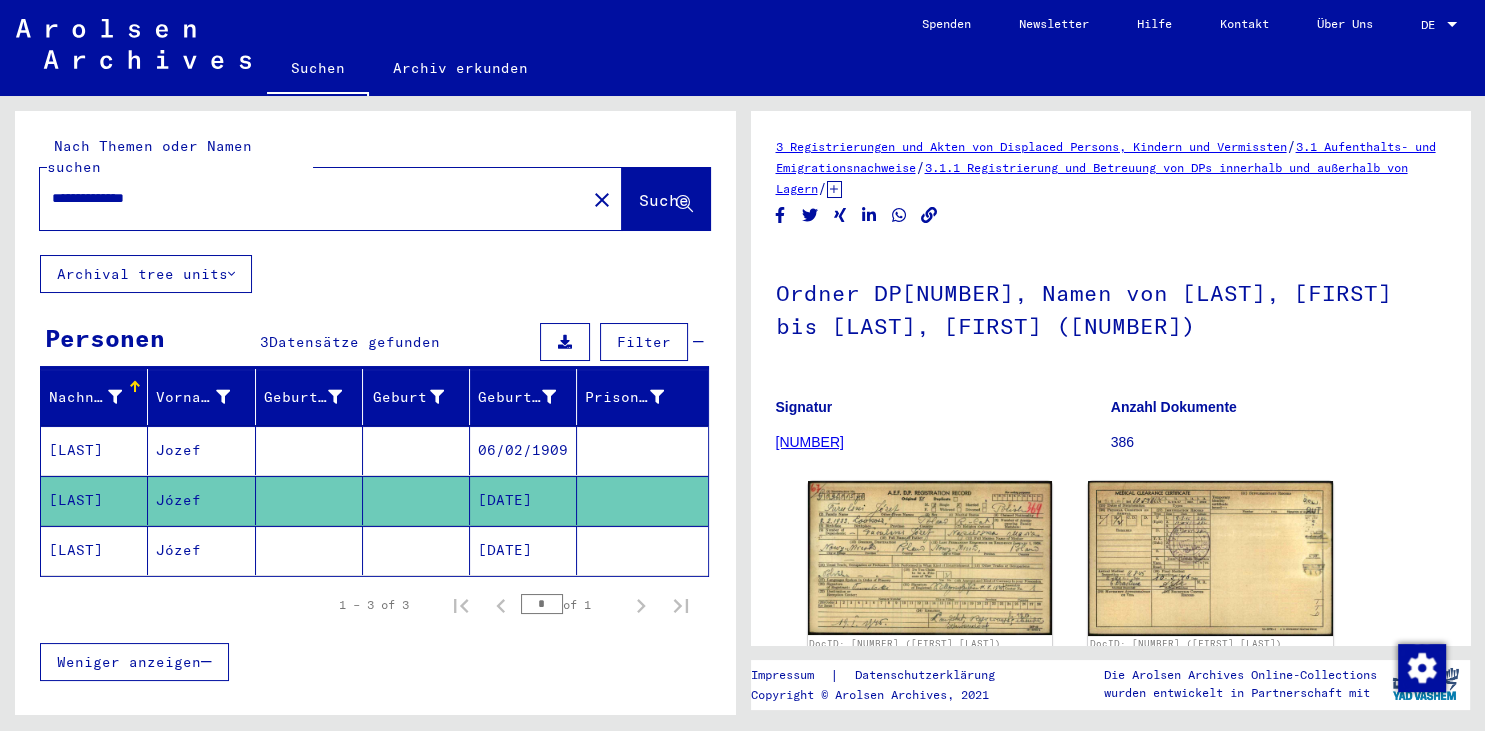 click on "**********" at bounding box center (313, 198) 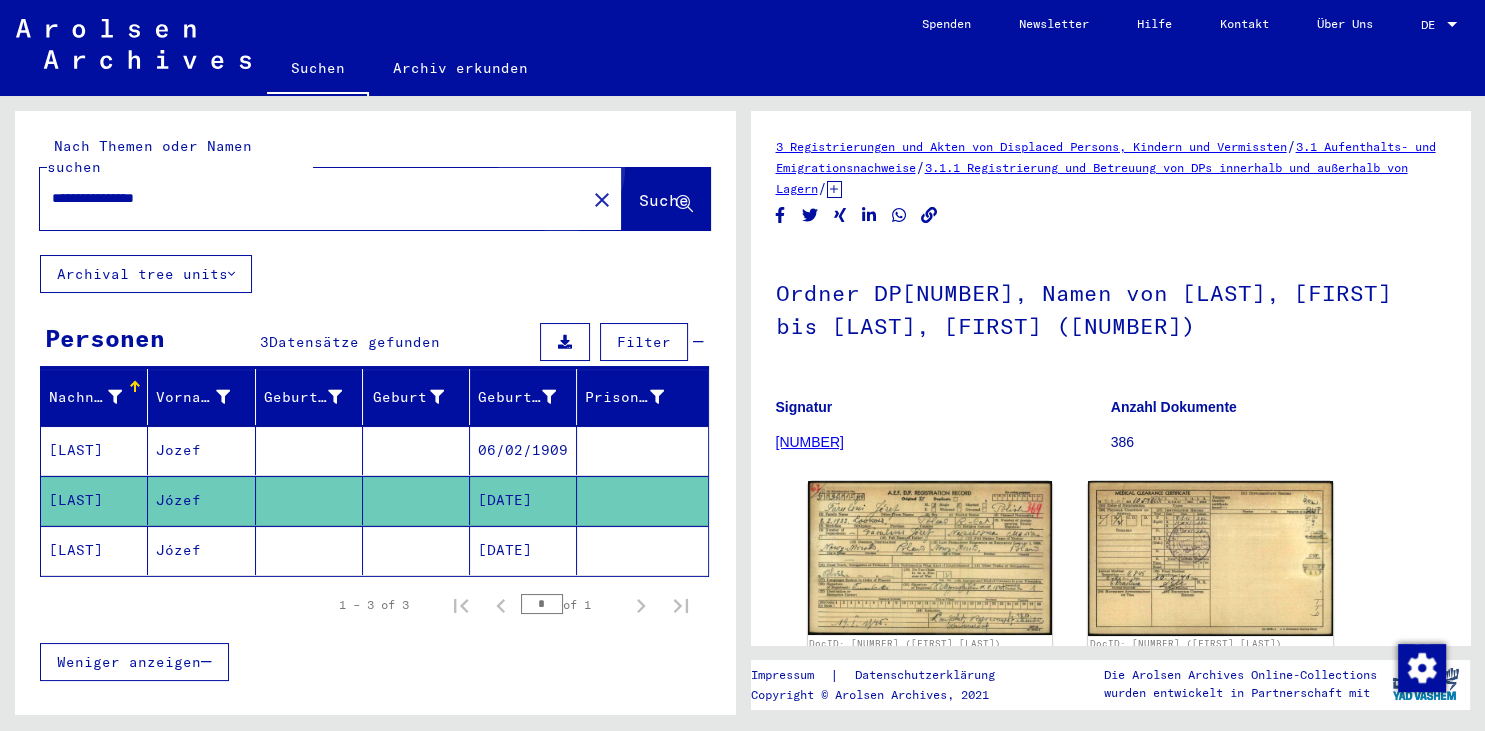 click on "Suche" 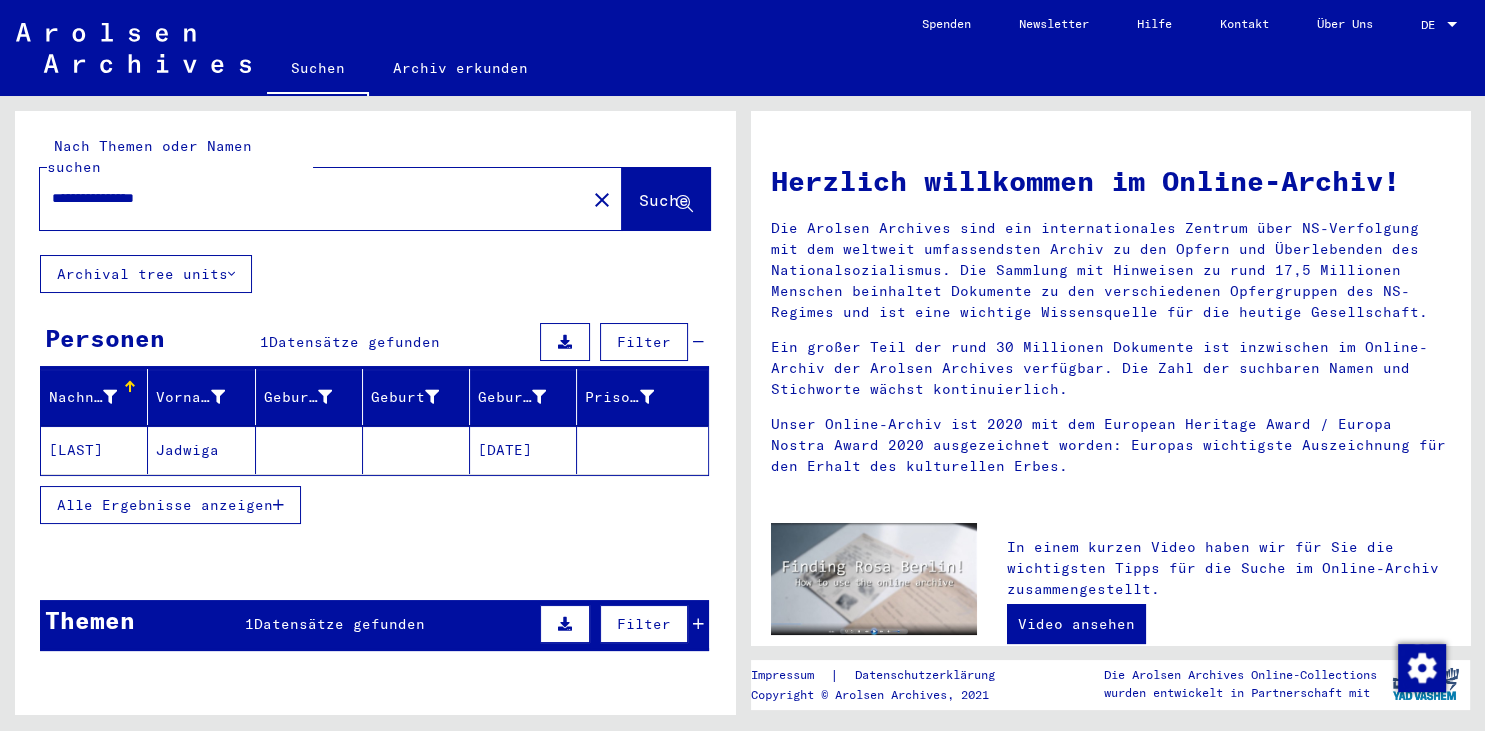 click on "[DATE]" 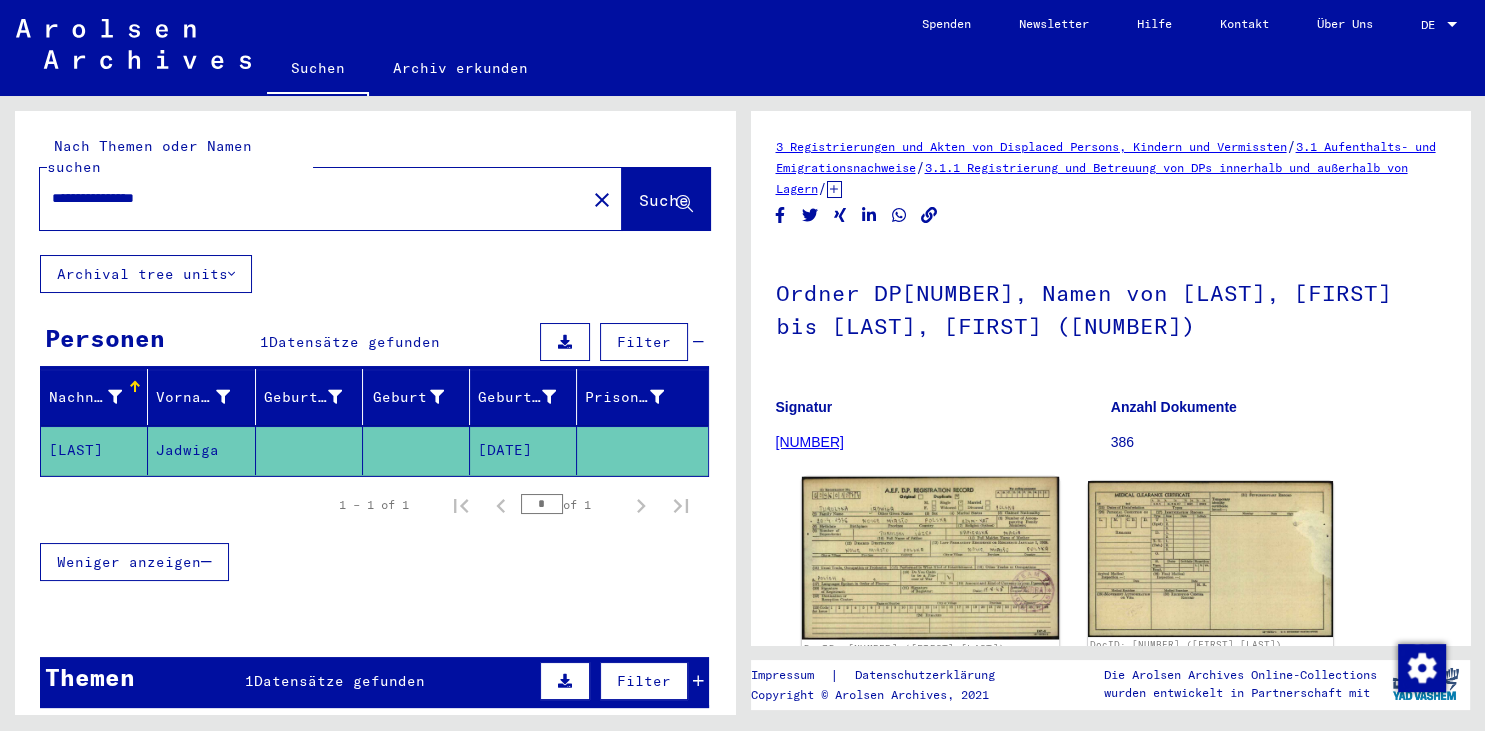 click 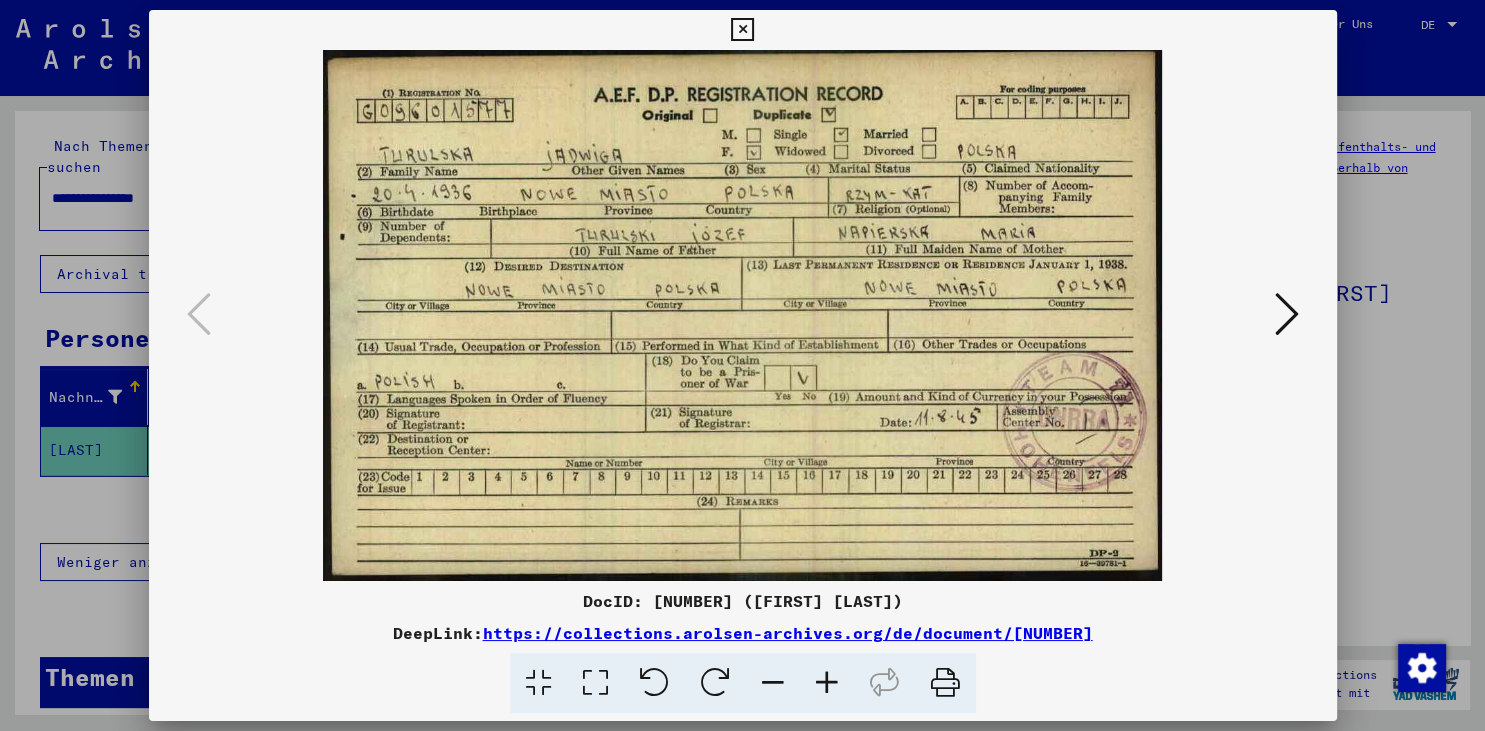 click at bounding box center [1287, 314] 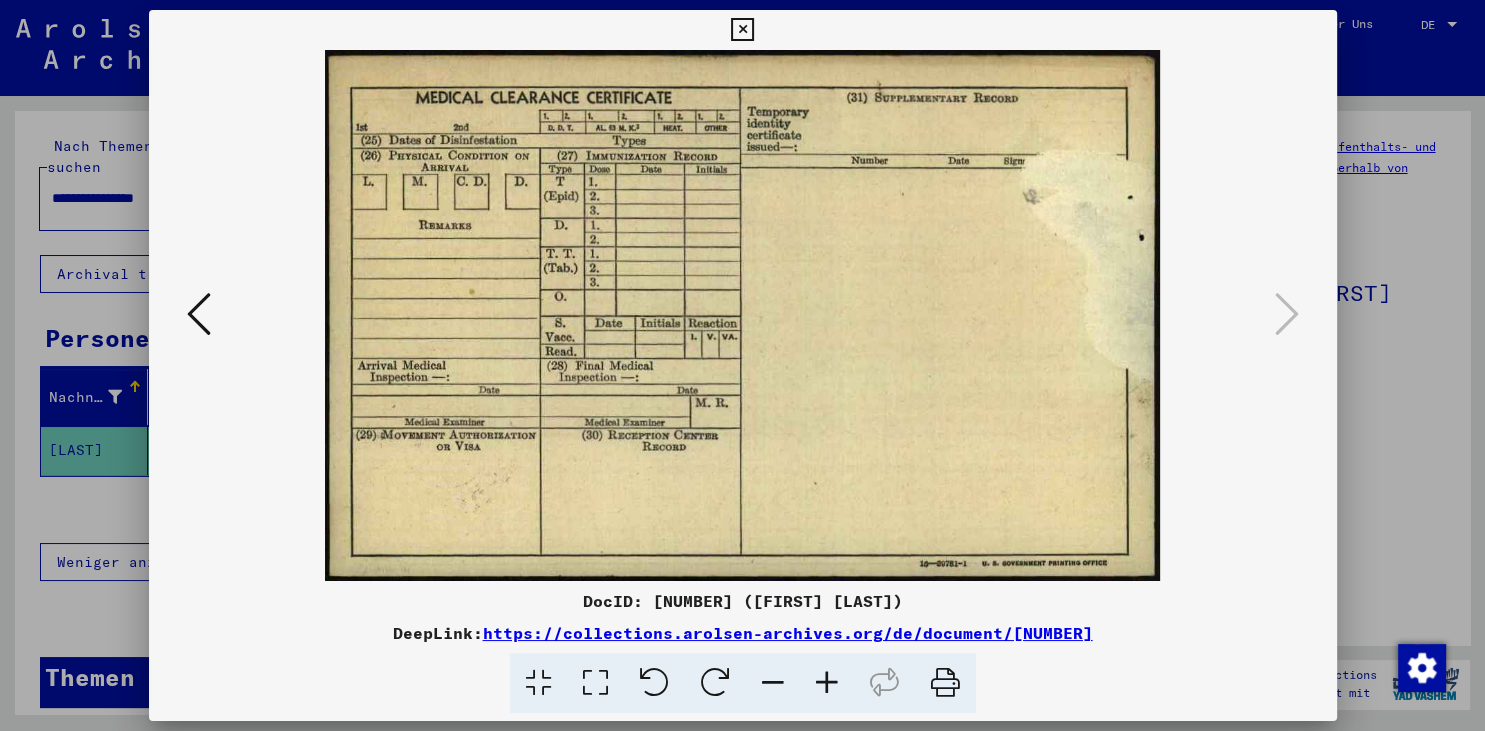 click at bounding box center (742, 30) 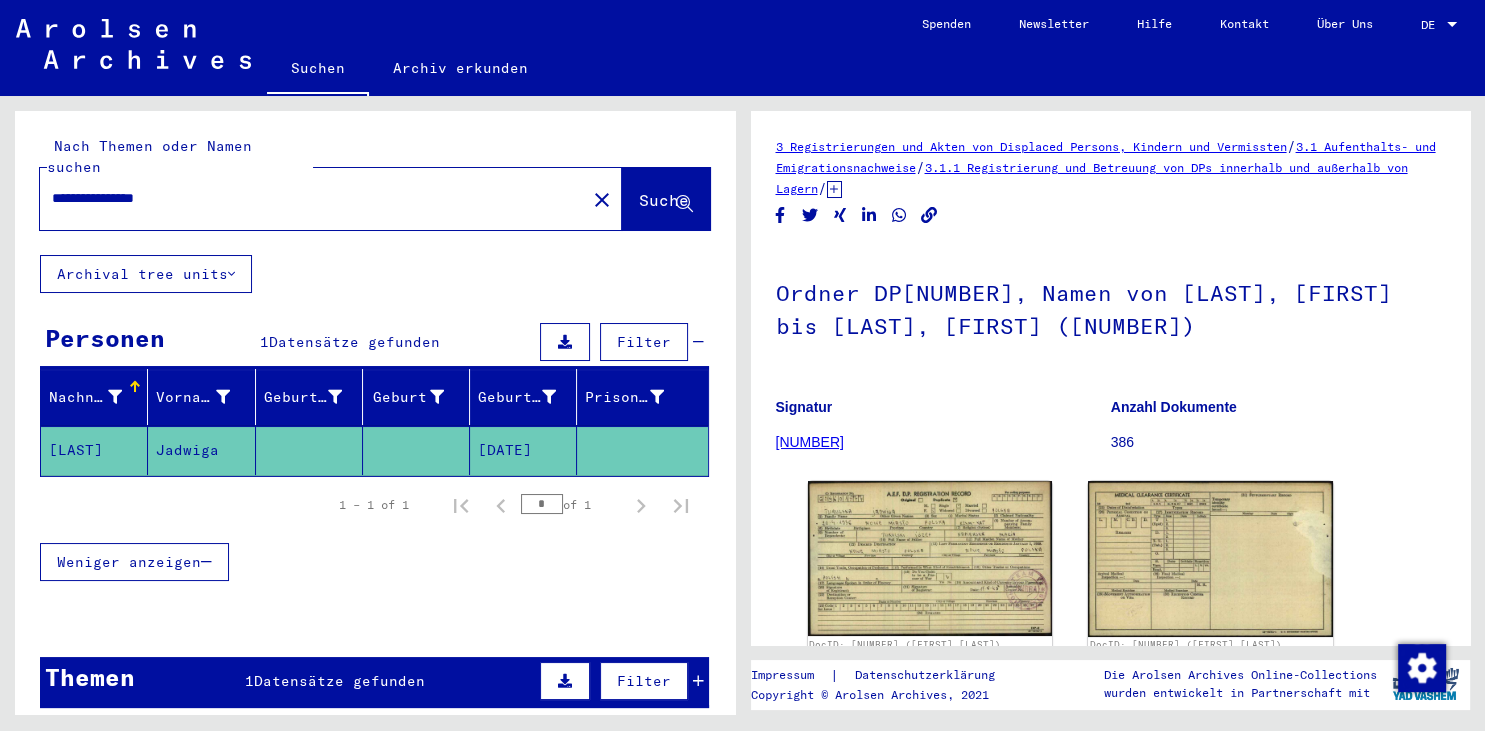 click on "**********" at bounding box center (313, 198) 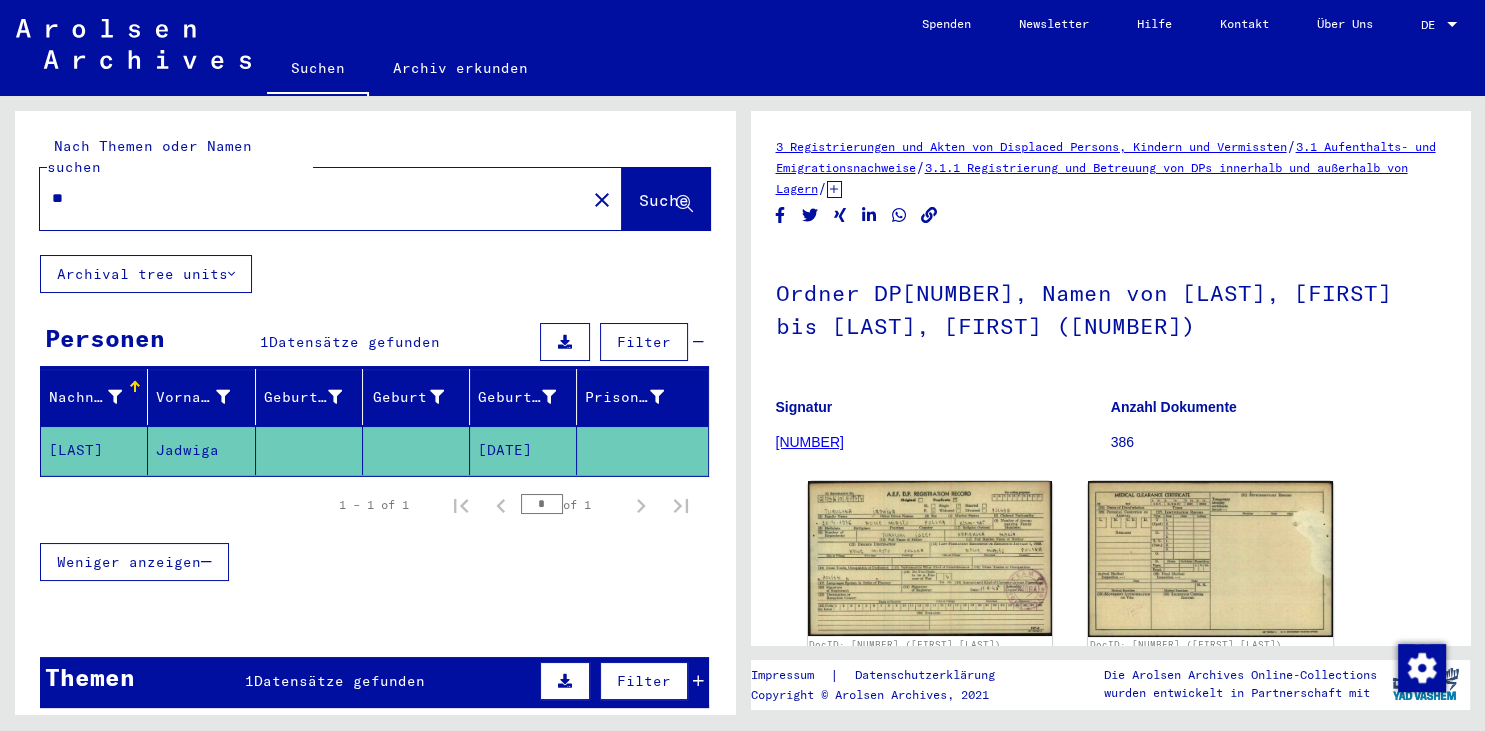 type on "*" 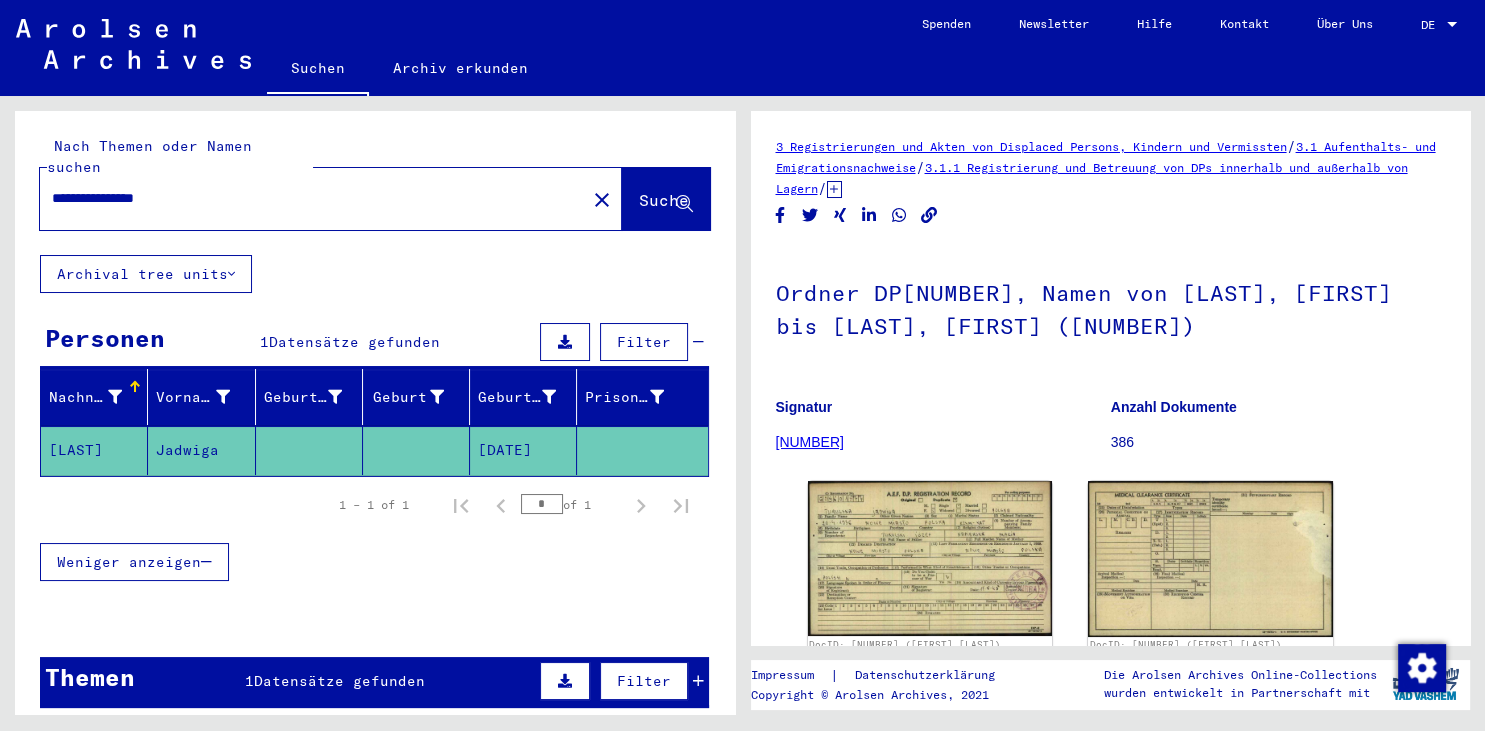 type on "**********" 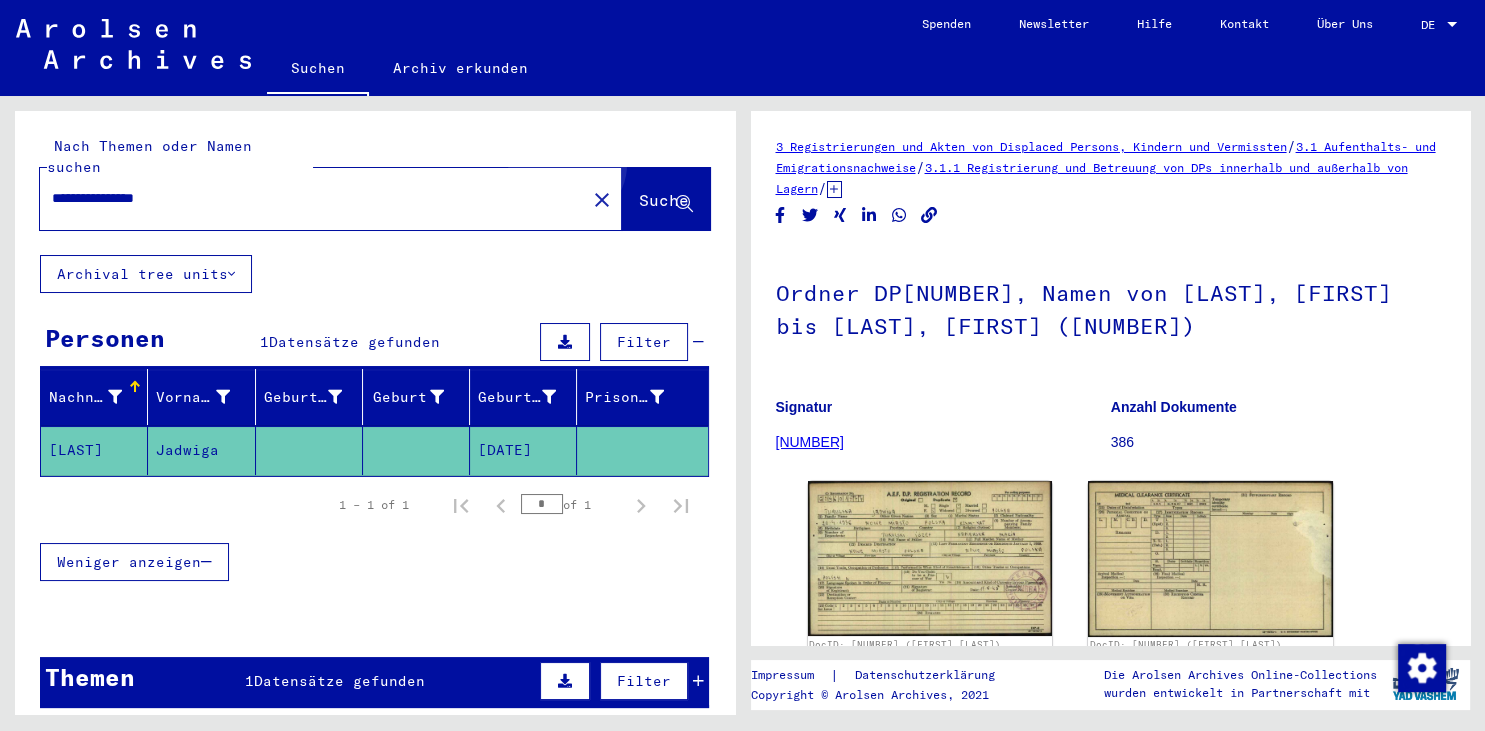 click on "Suche" 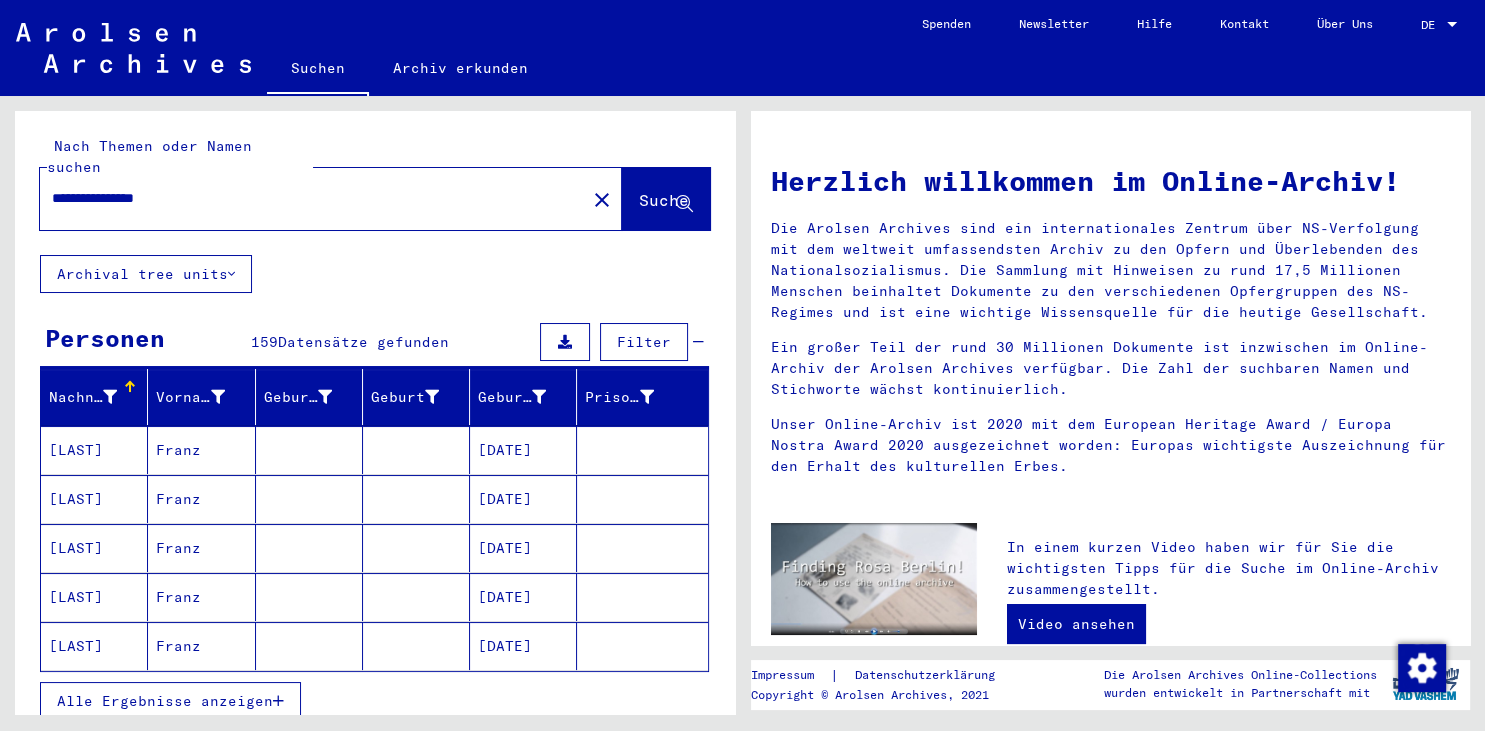 scroll, scrollTop: 277, scrollLeft: 0, axis: vertical 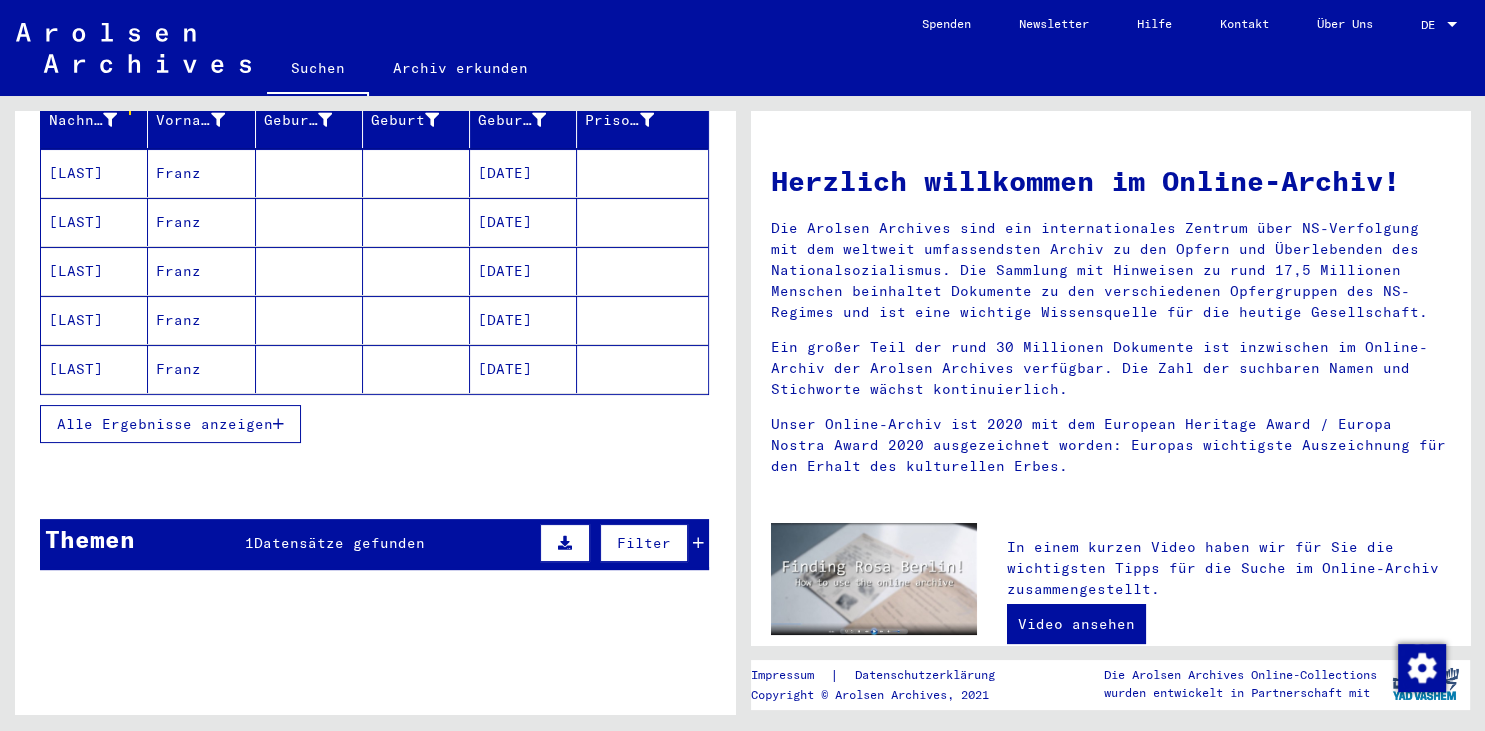 click on "Alle Ergebnisse anzeigen" at bounding box center [165, 424] 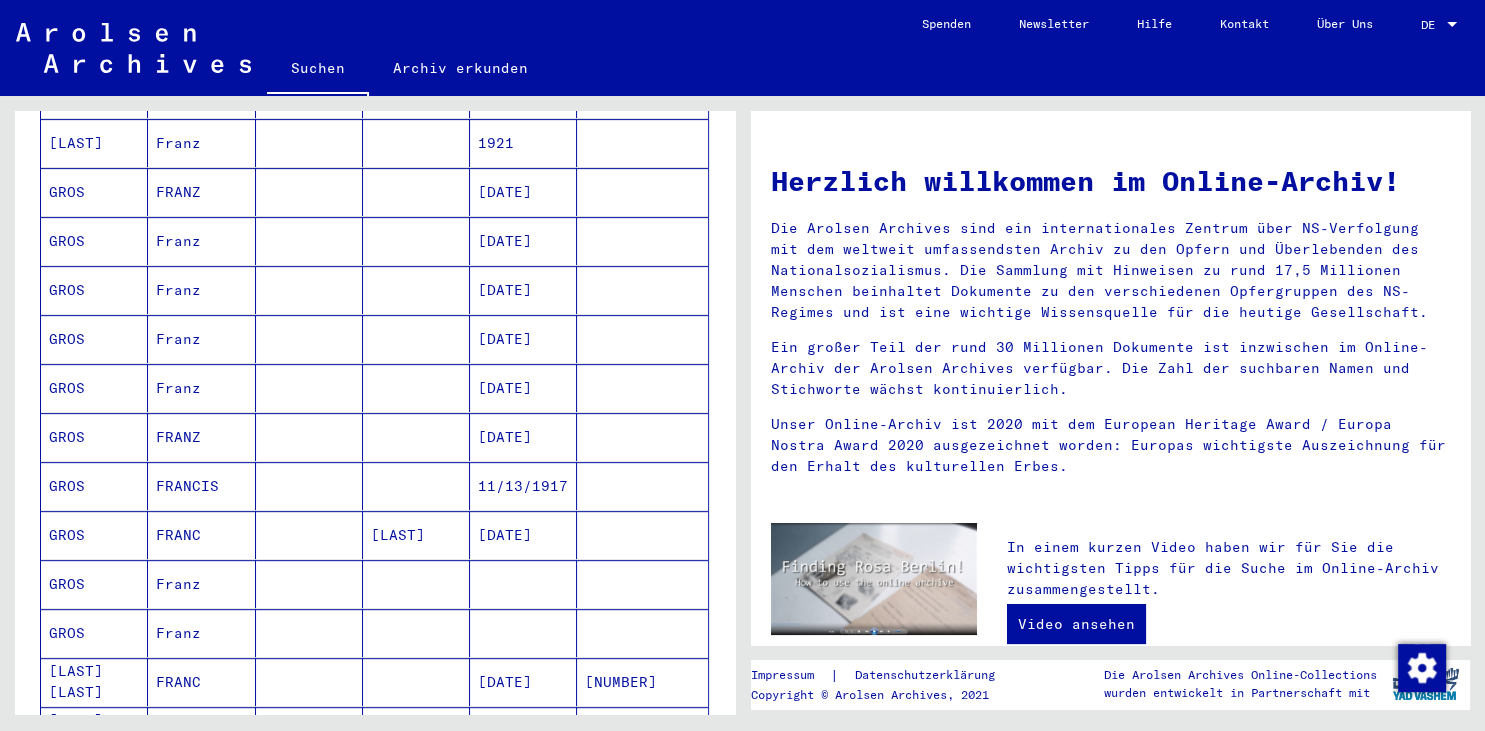 scroll, scrollTop: 859, scrollLeft: 0, axis: vertical 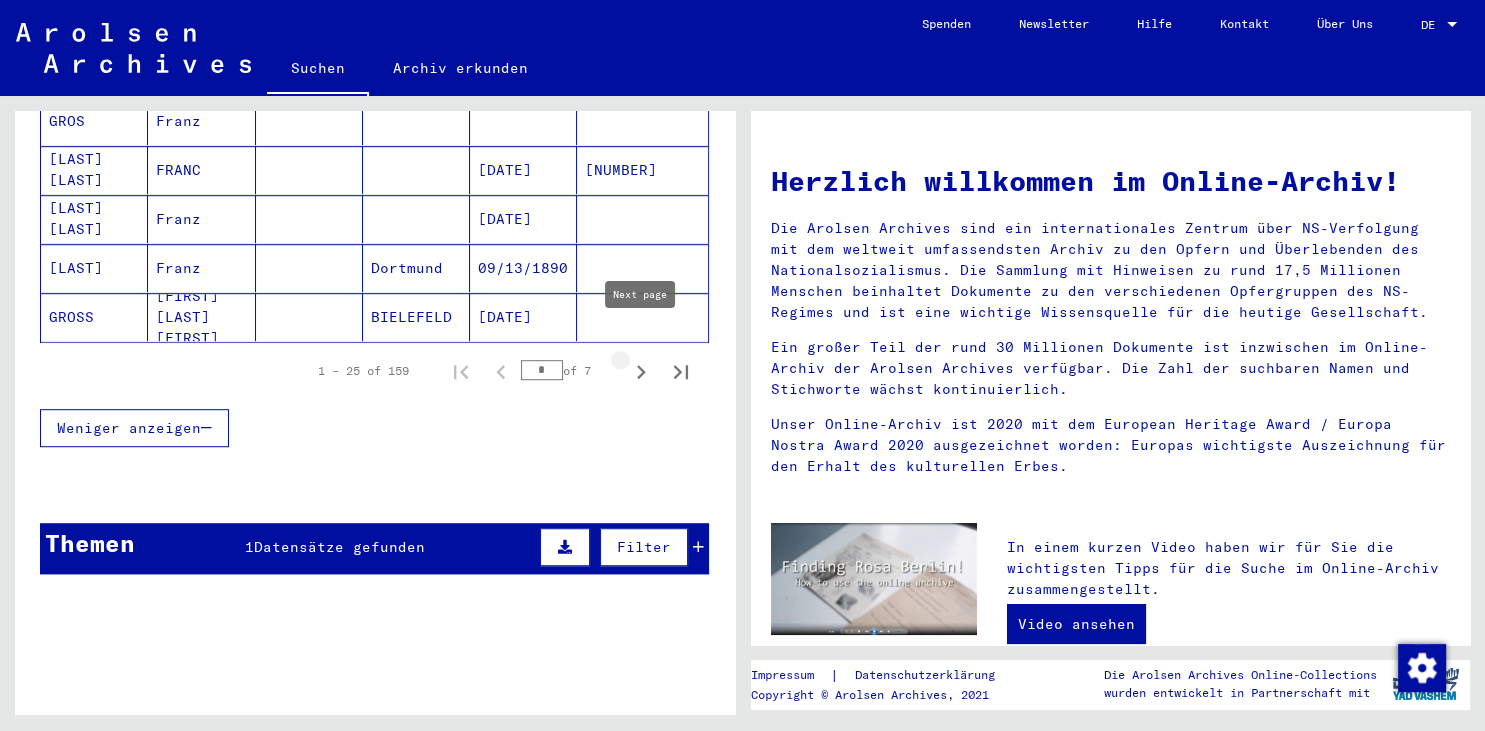click 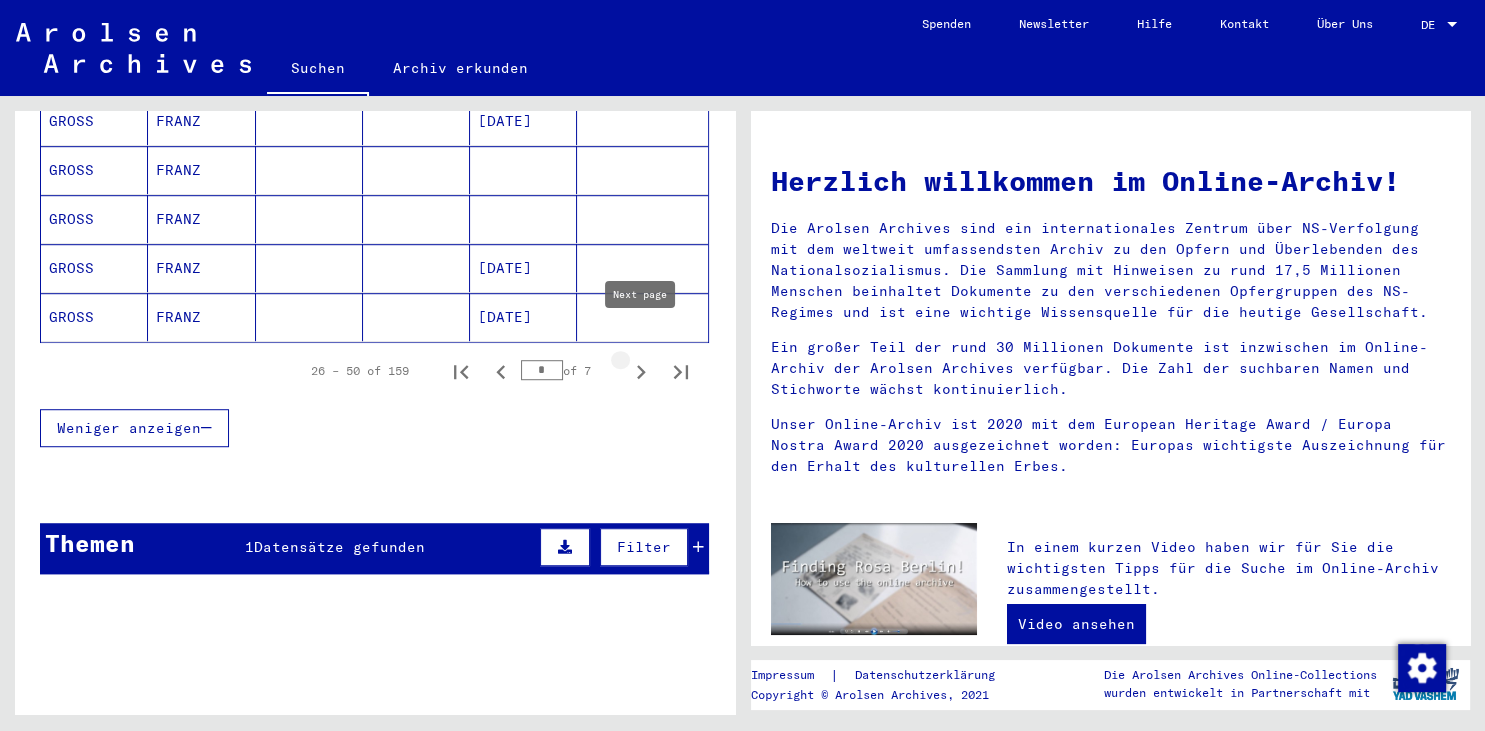 click 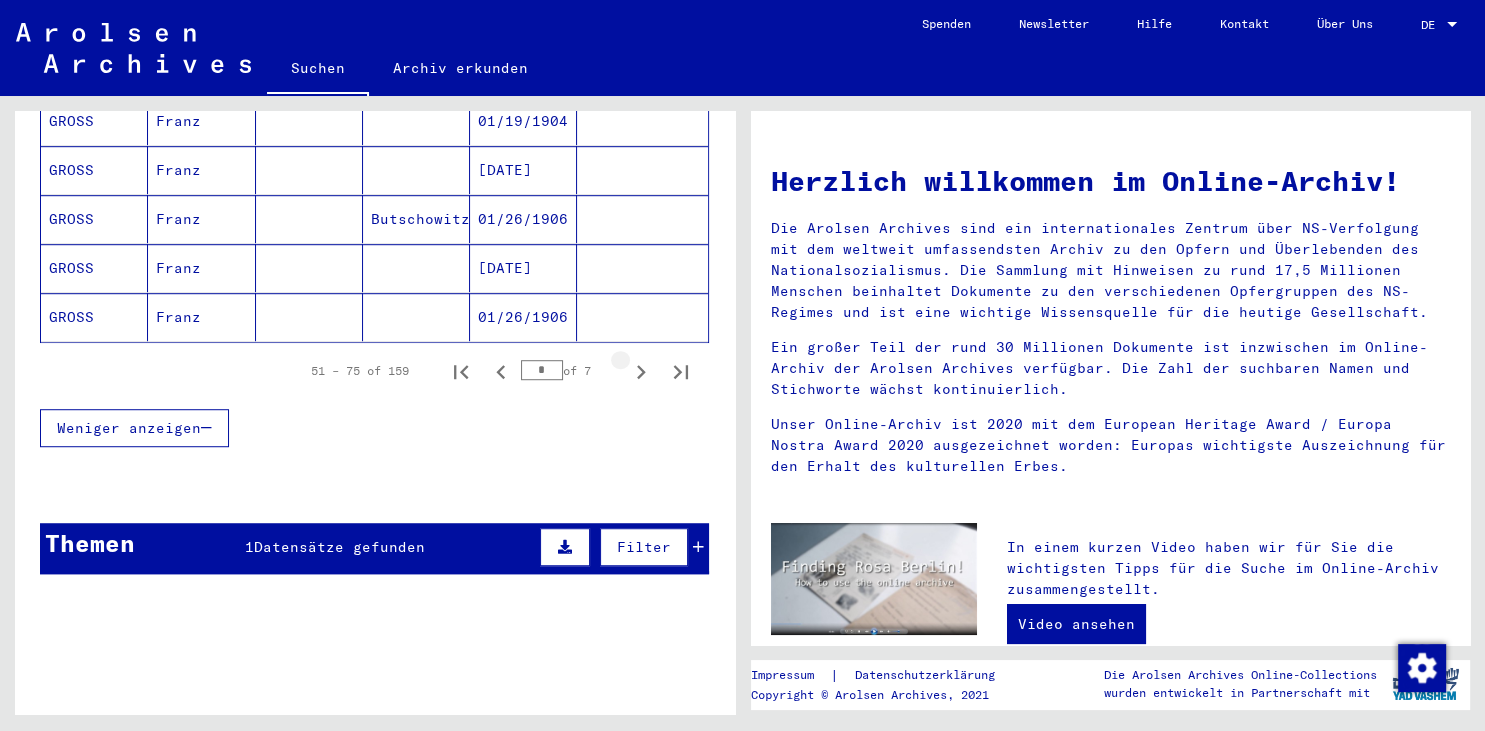 click 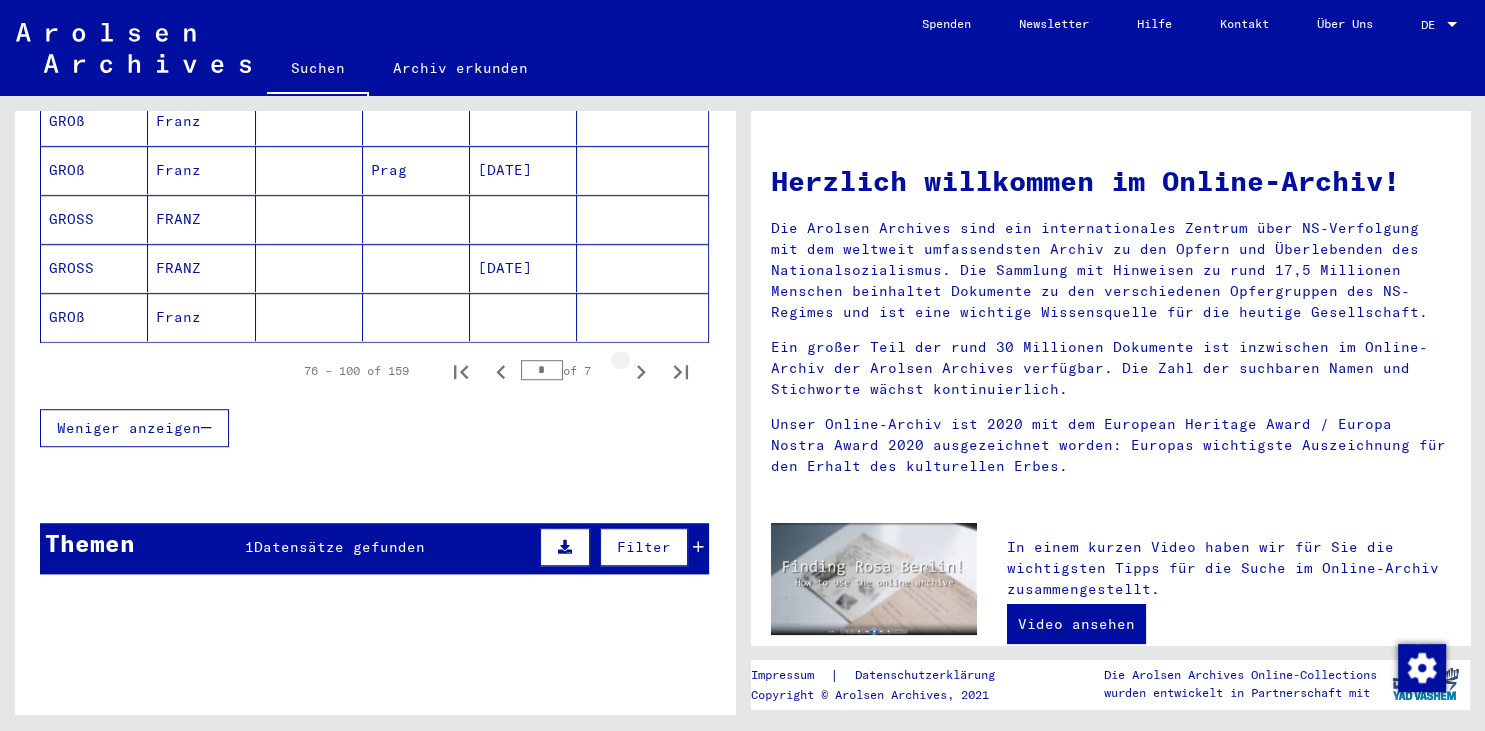click 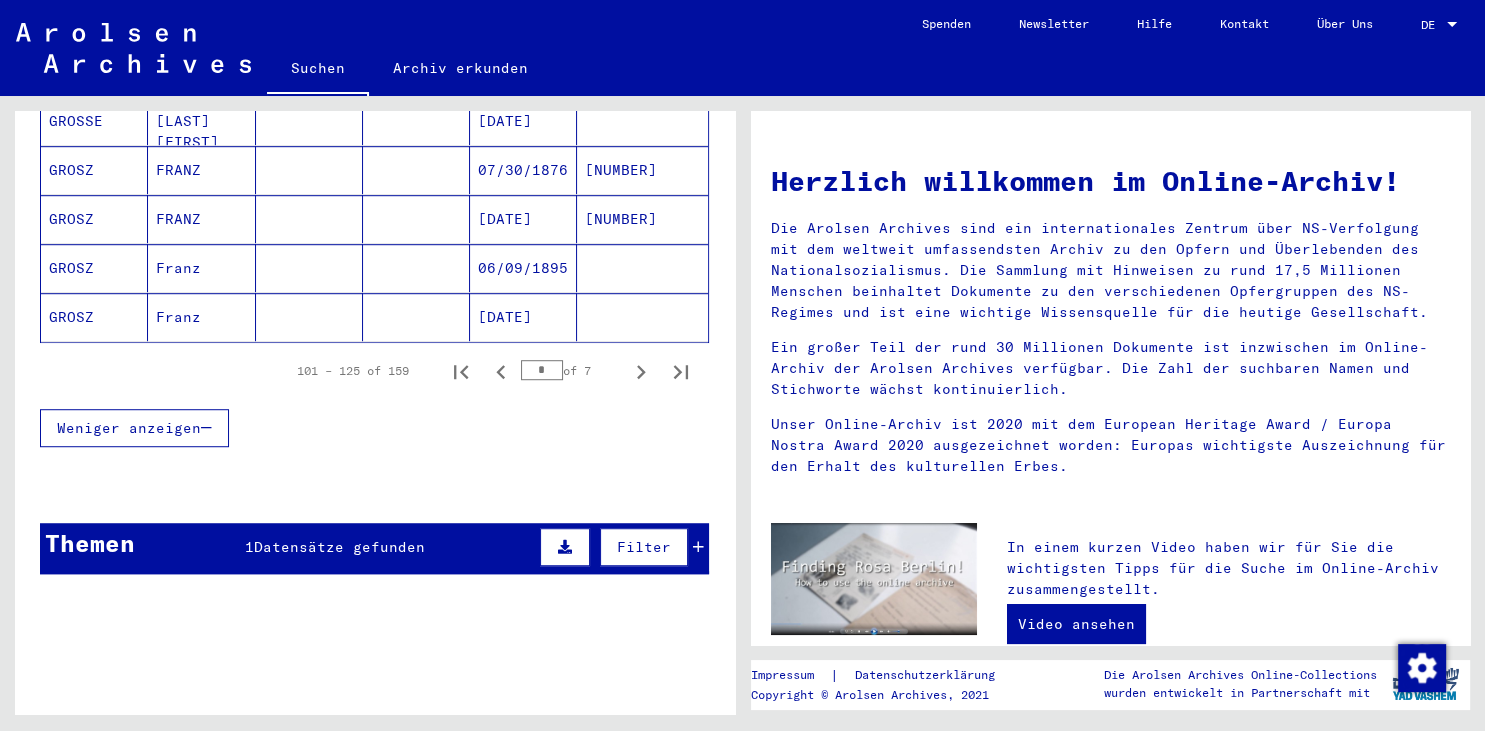 click on "[DATE]" at bounding box center (523, 268) 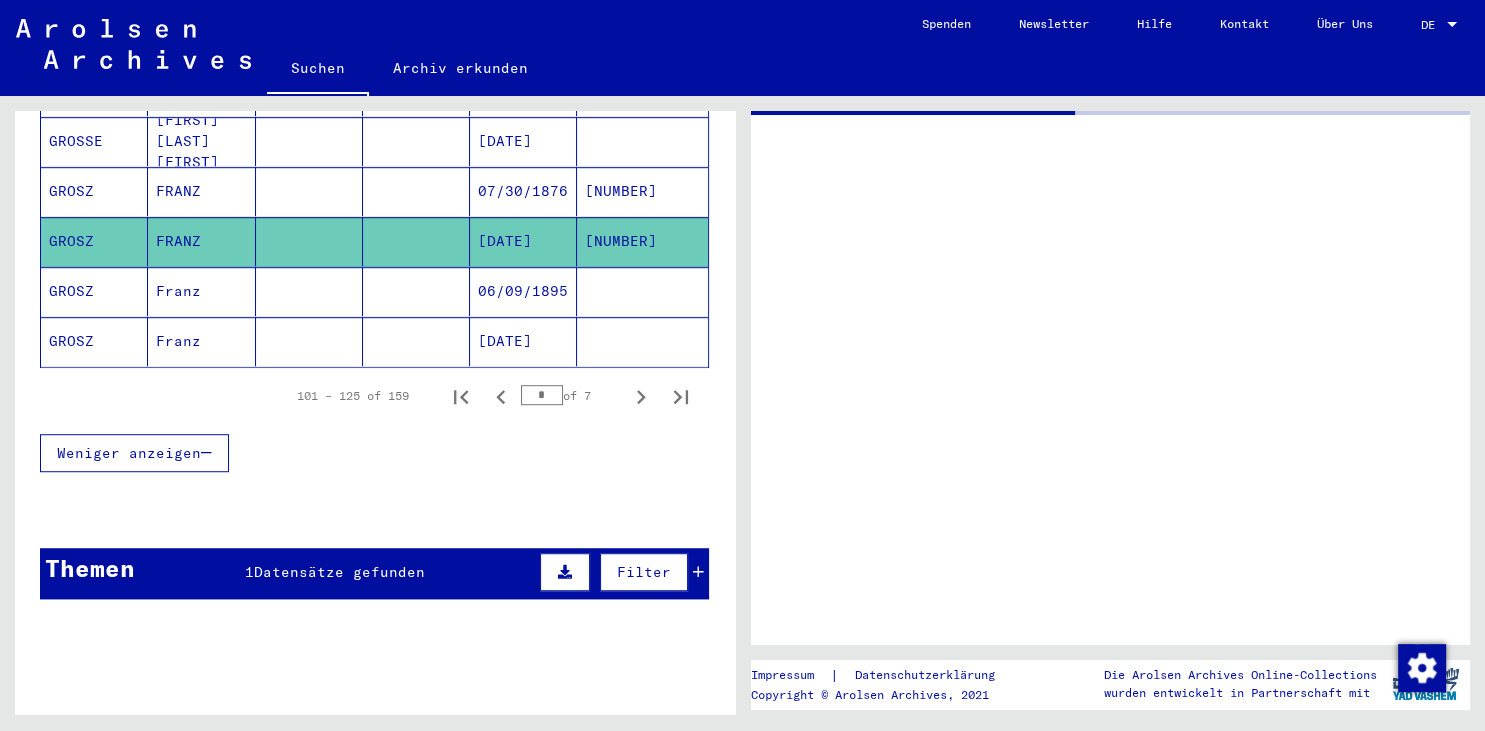 scroll, scrollTop: 1325, scrollLeft: 0, axis: vertical 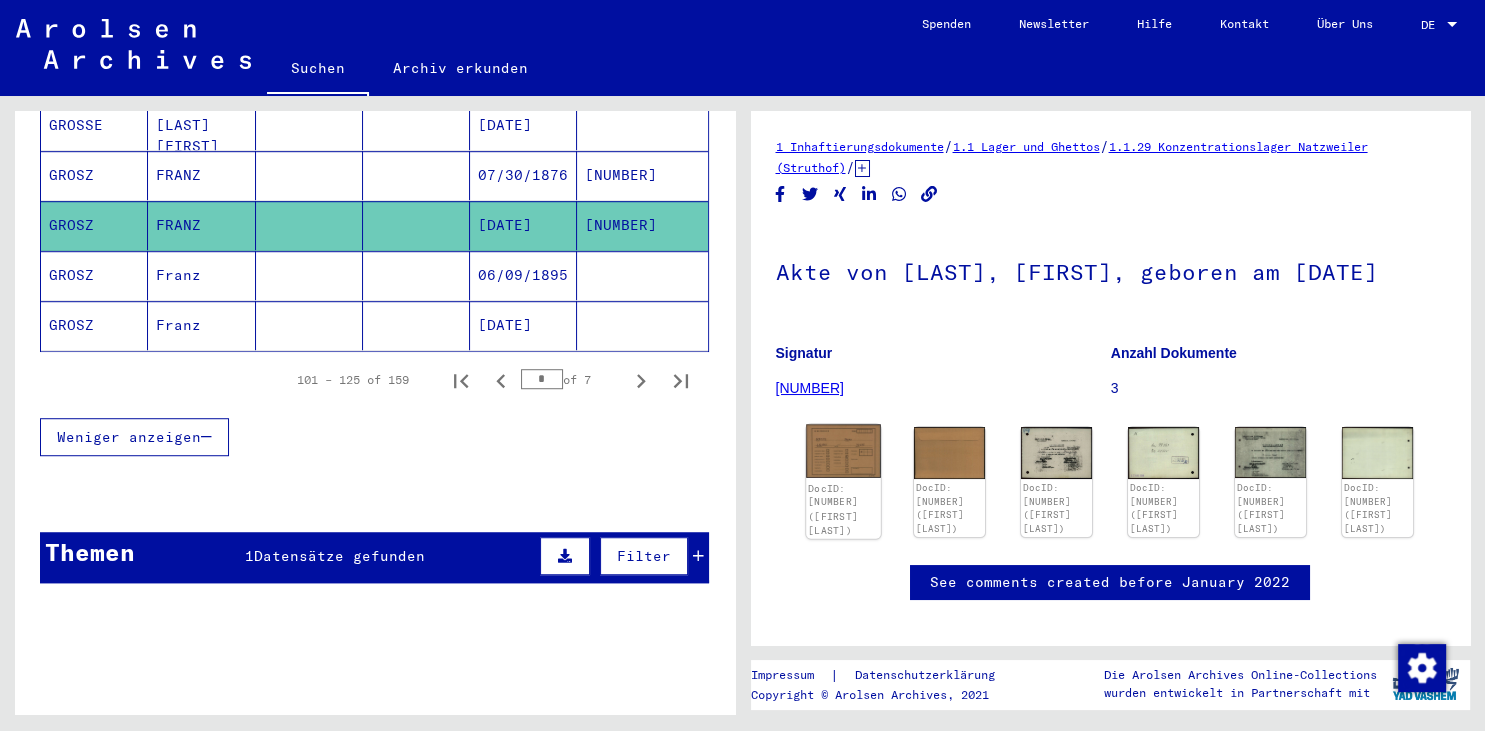 click 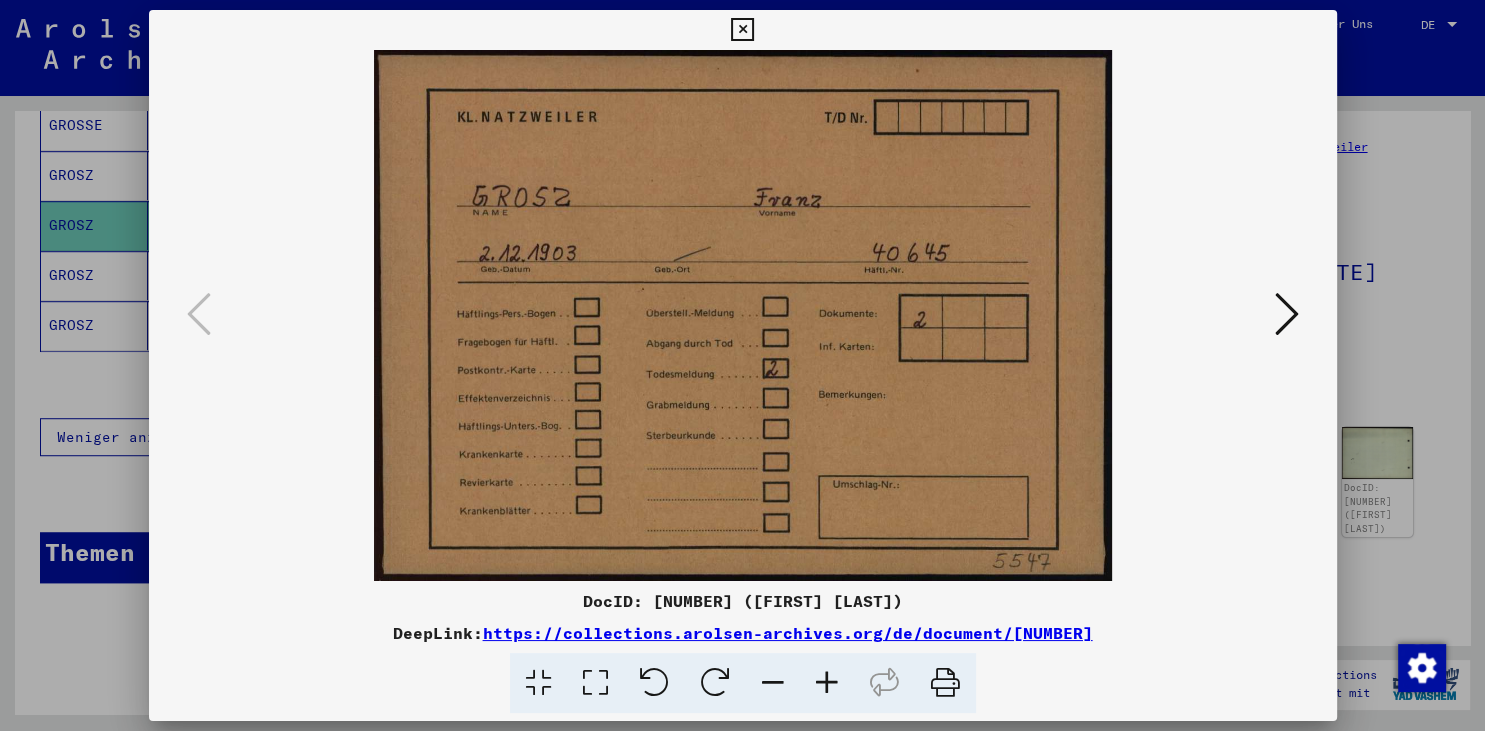 click at bounding box center [1287, 314] 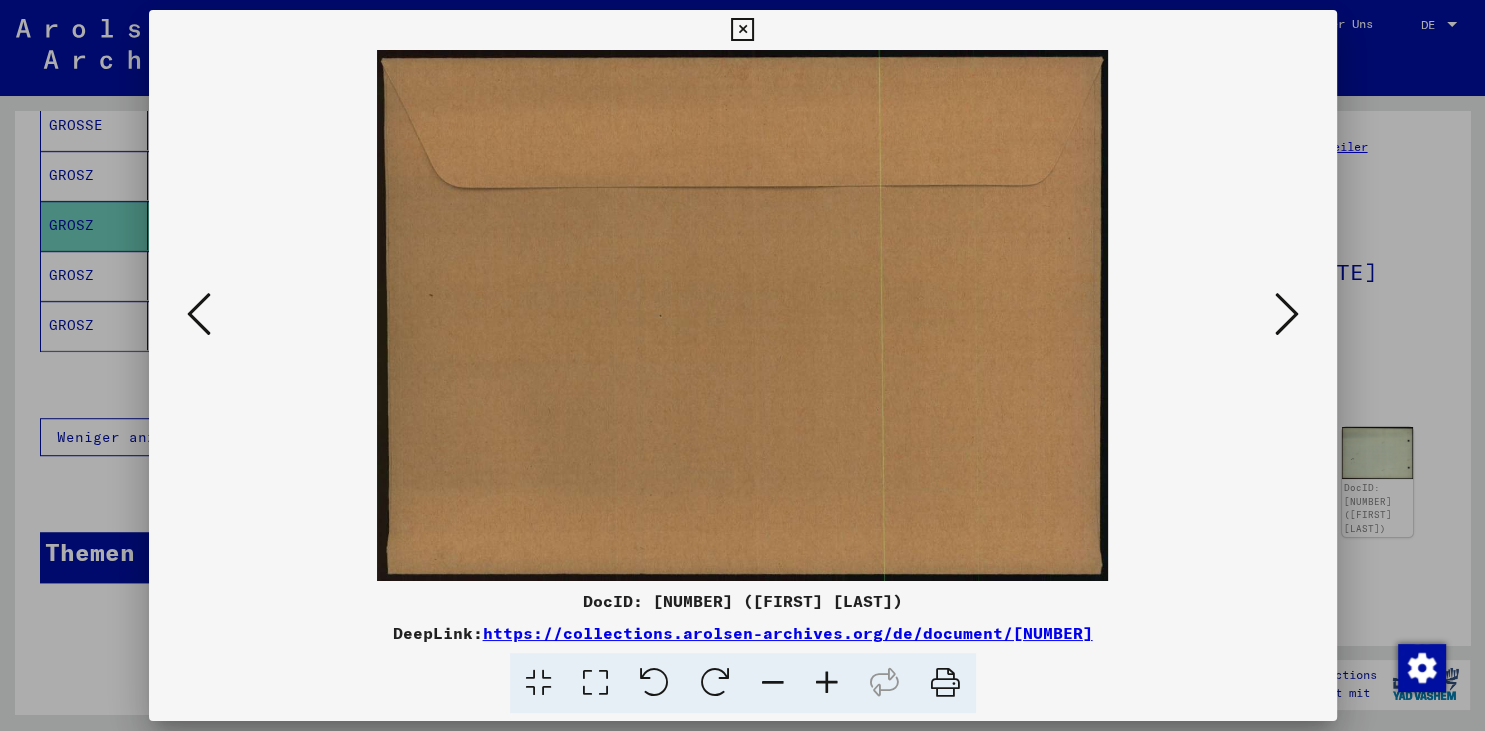 click at bounding box center [1287, 314] 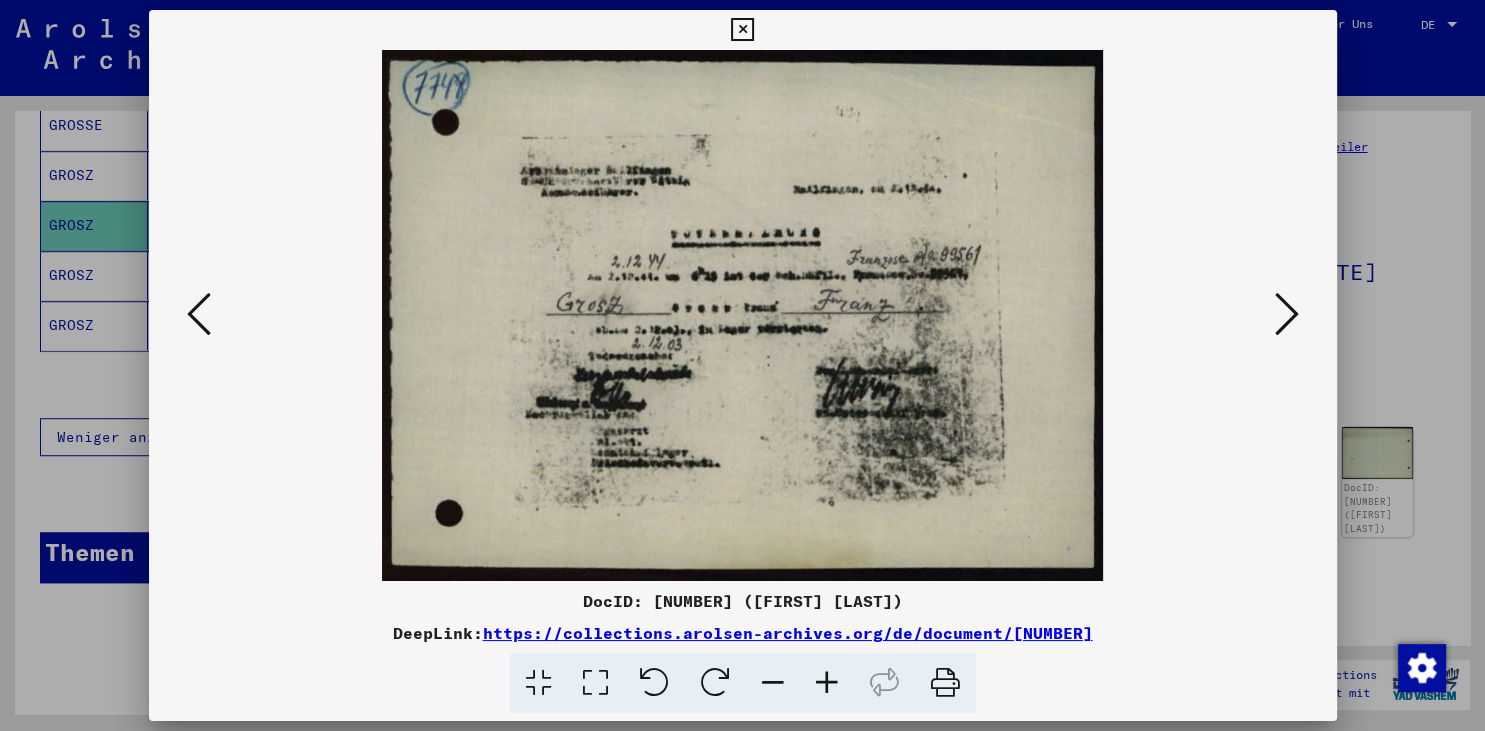 click at bounding box center [1287, 314] 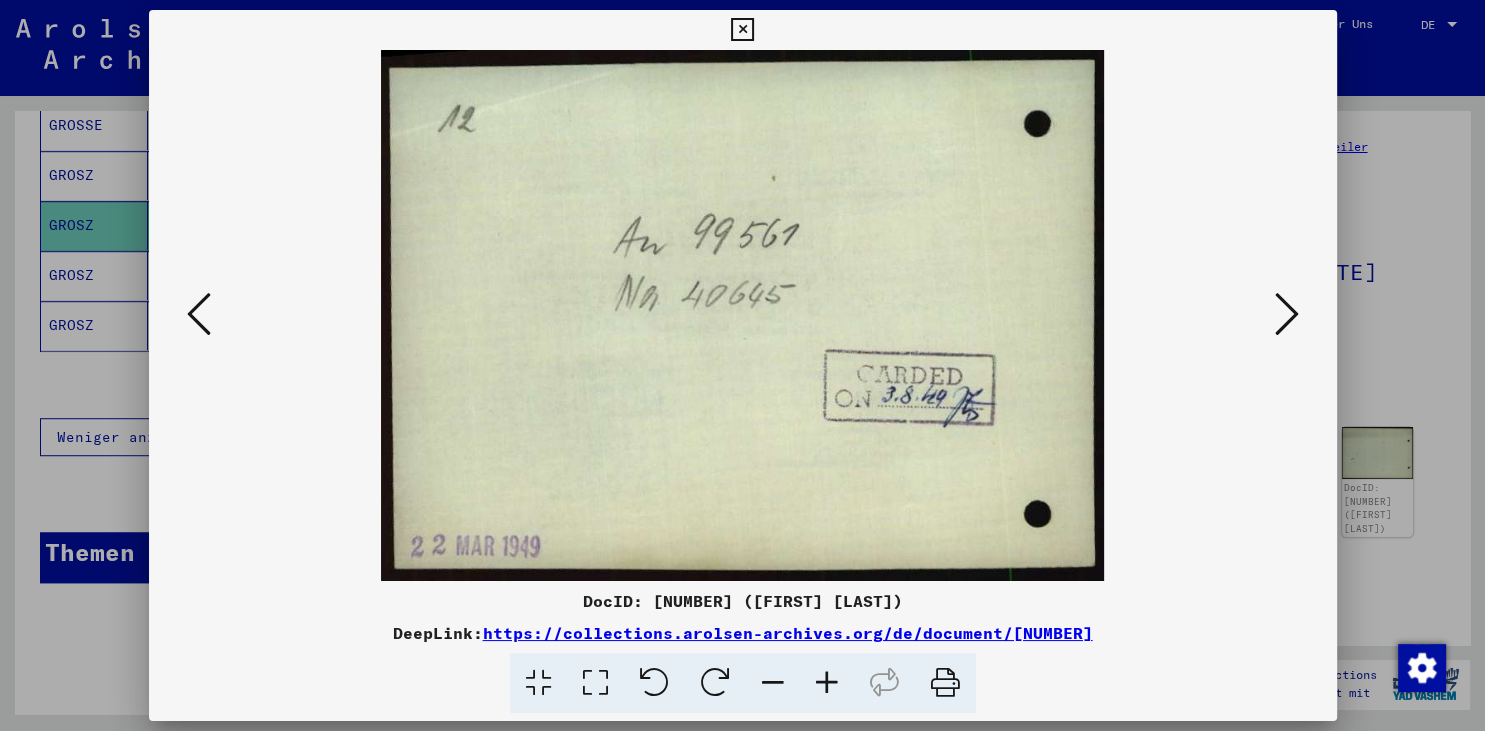 click at bounding box center (1287, 314) 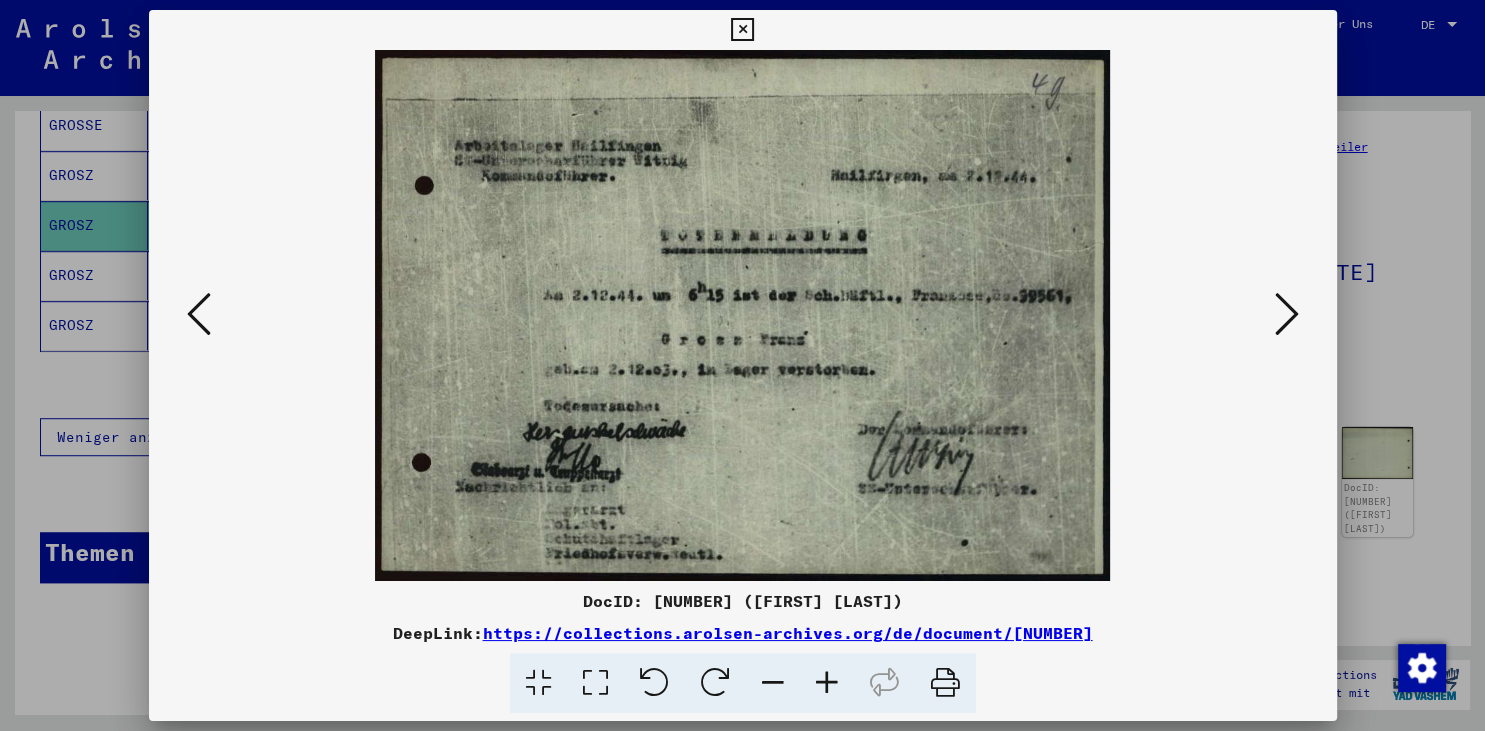 click at bounding box center (1287, 314) 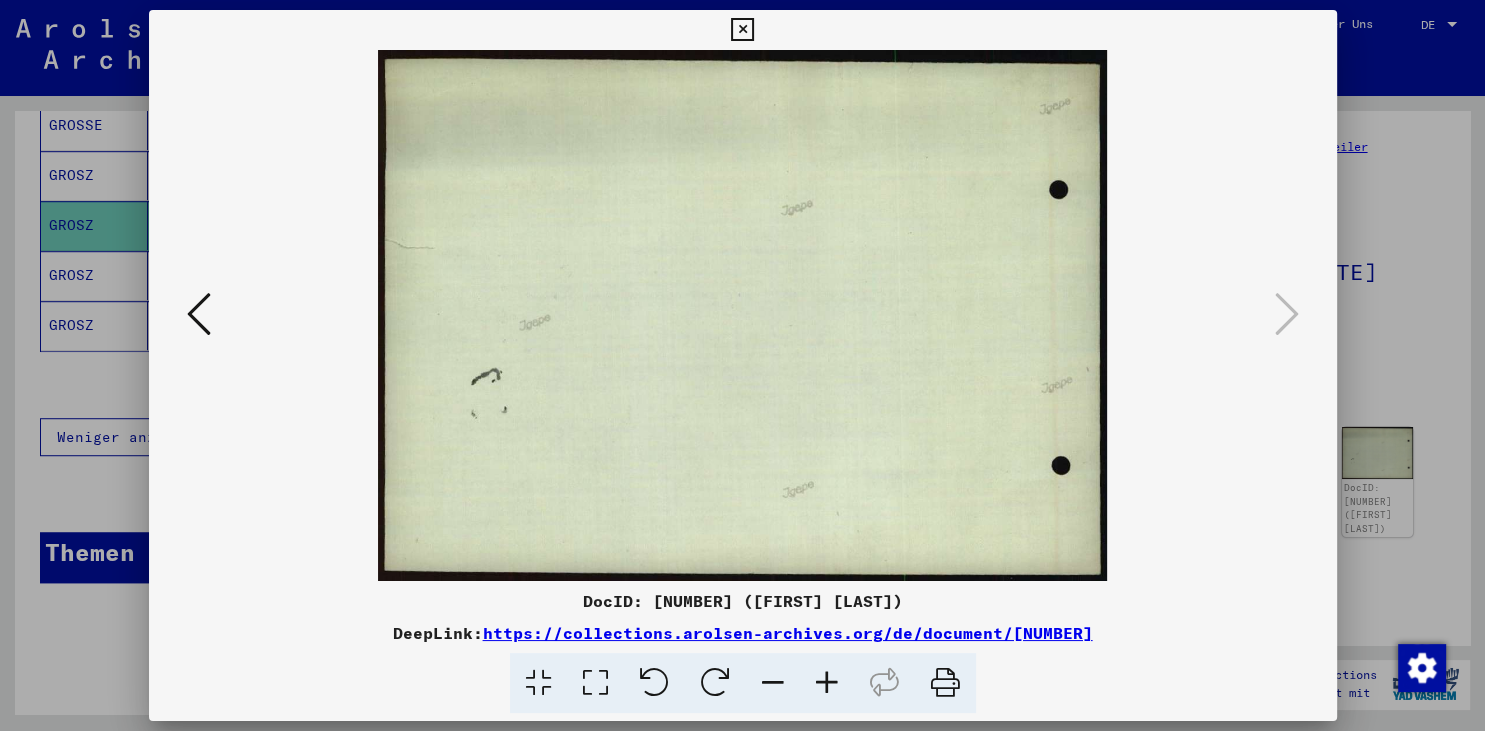 click at bounding box center [742, 30] 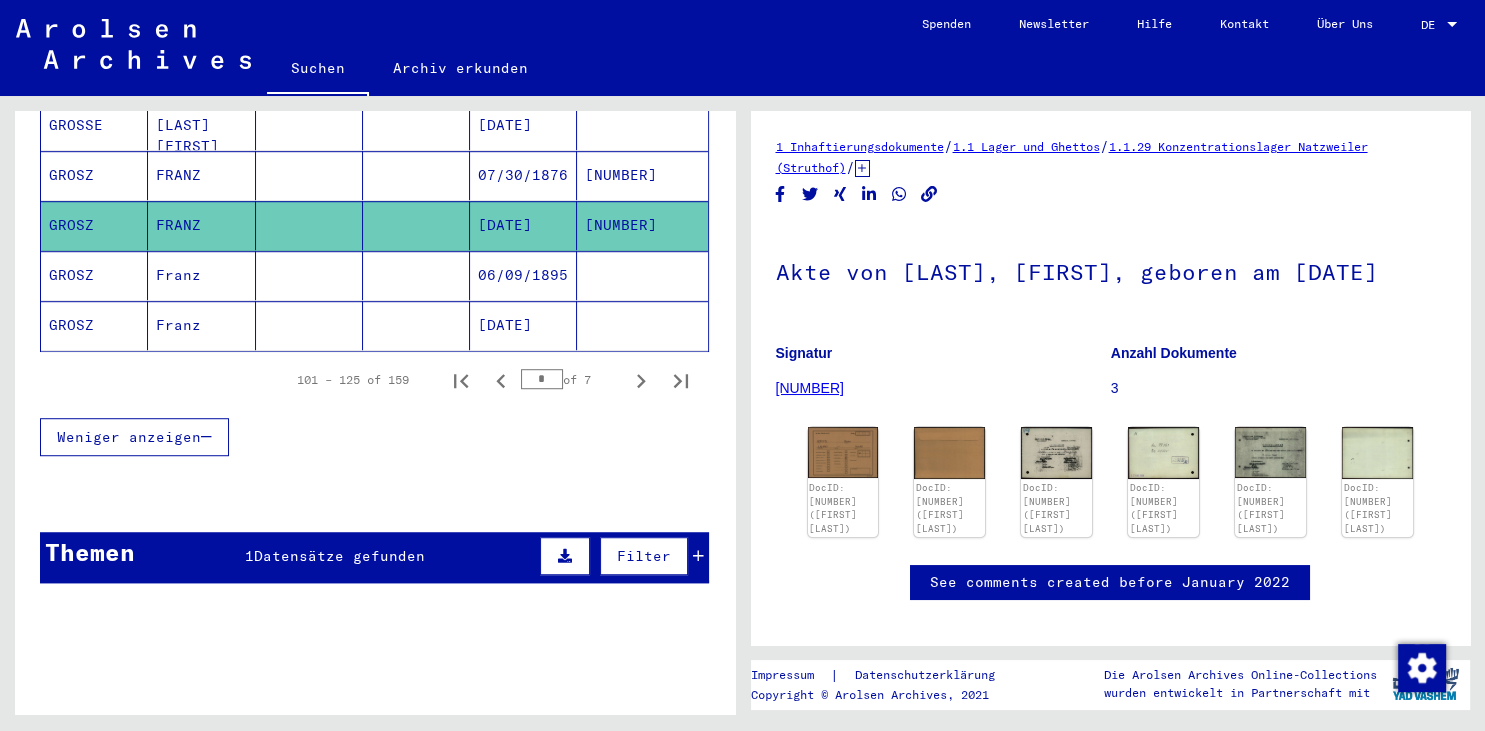 click on "[DATE]" 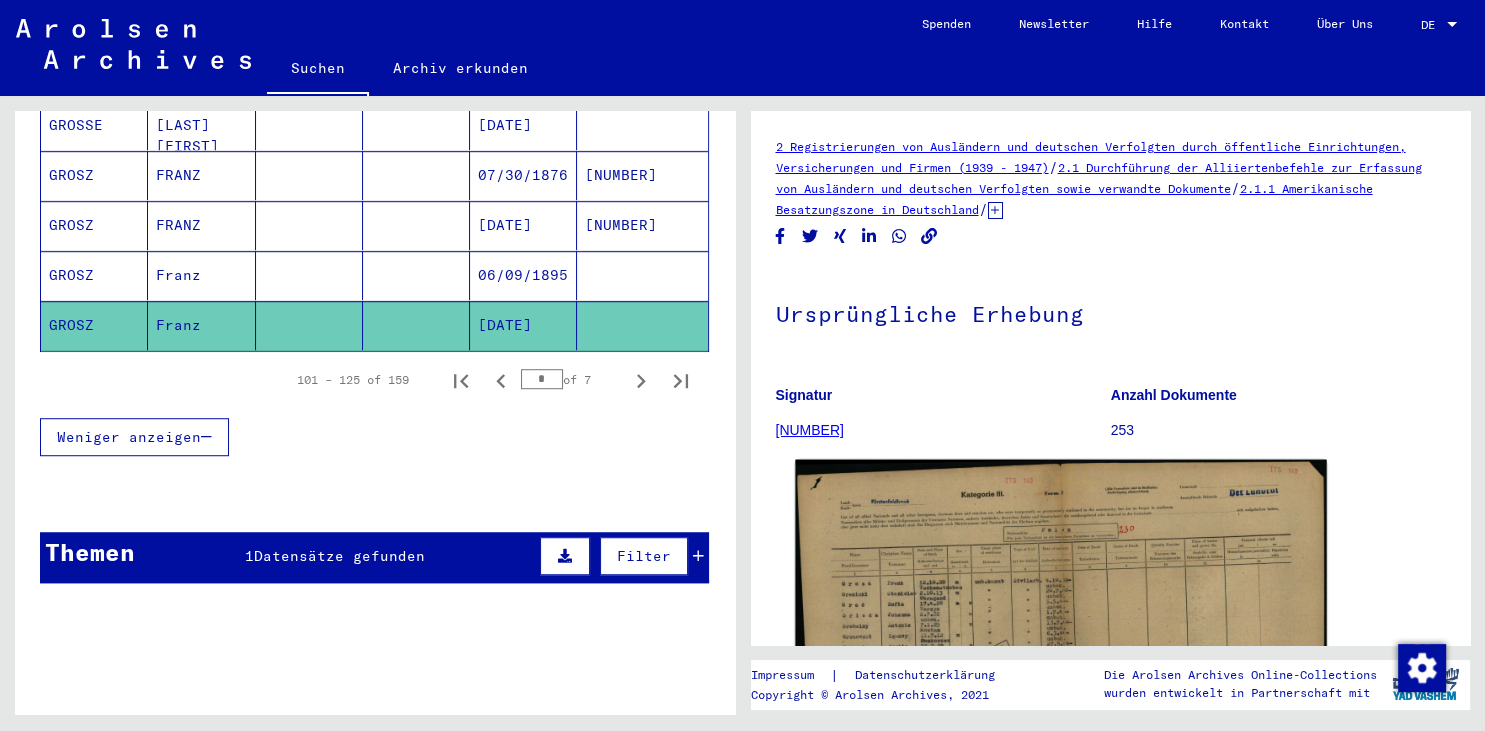 click 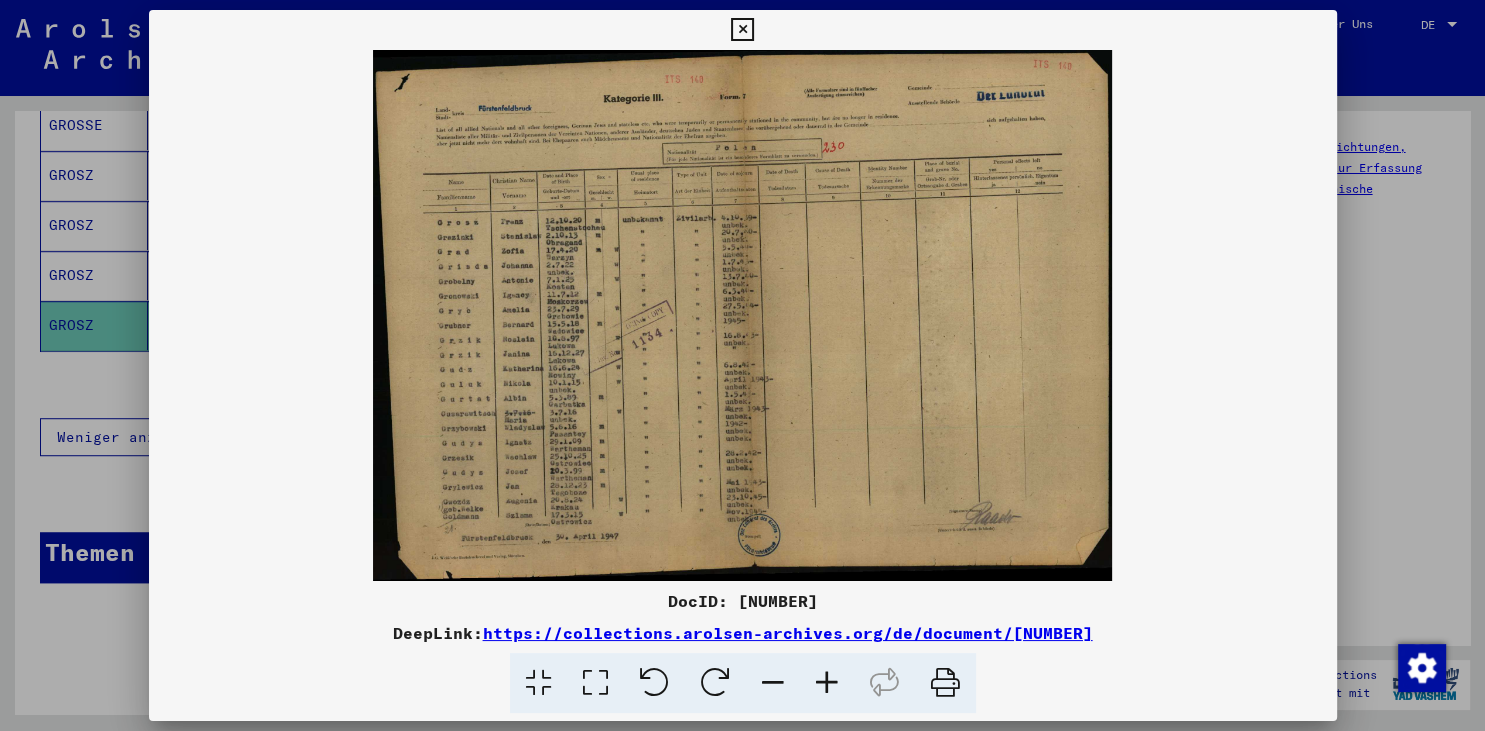 click at bounding box center [827, 683] 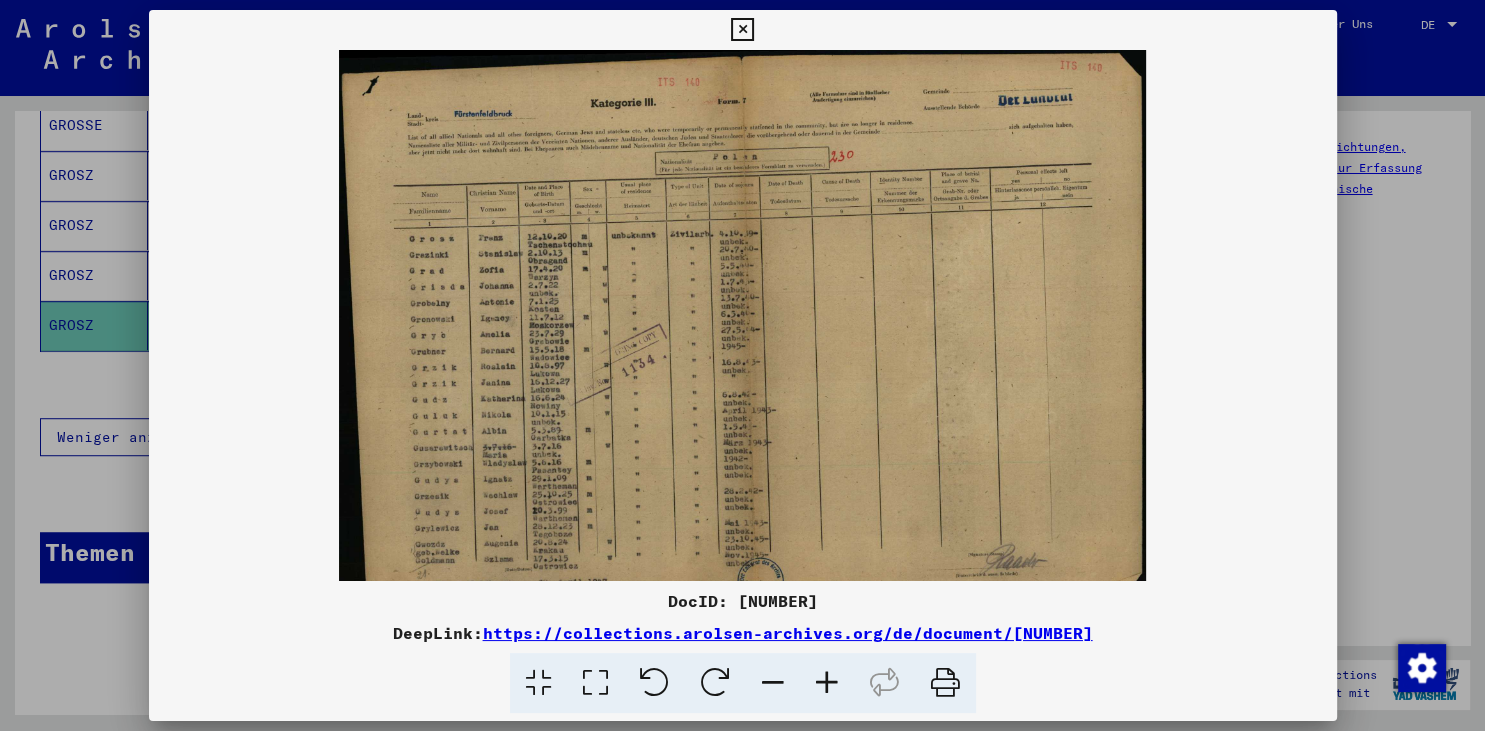 click at bounding box center [827, 683] 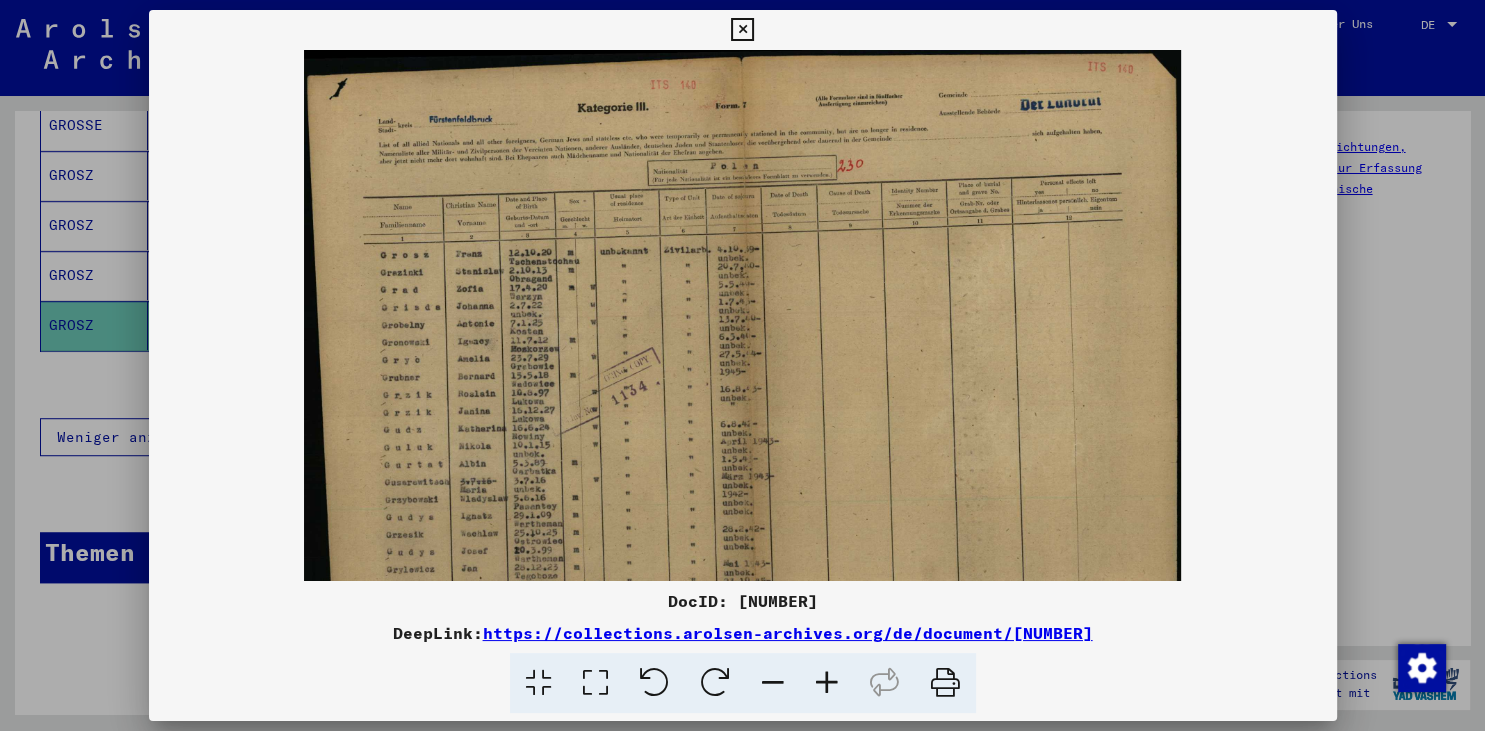 click at bounding box center (827, 683) 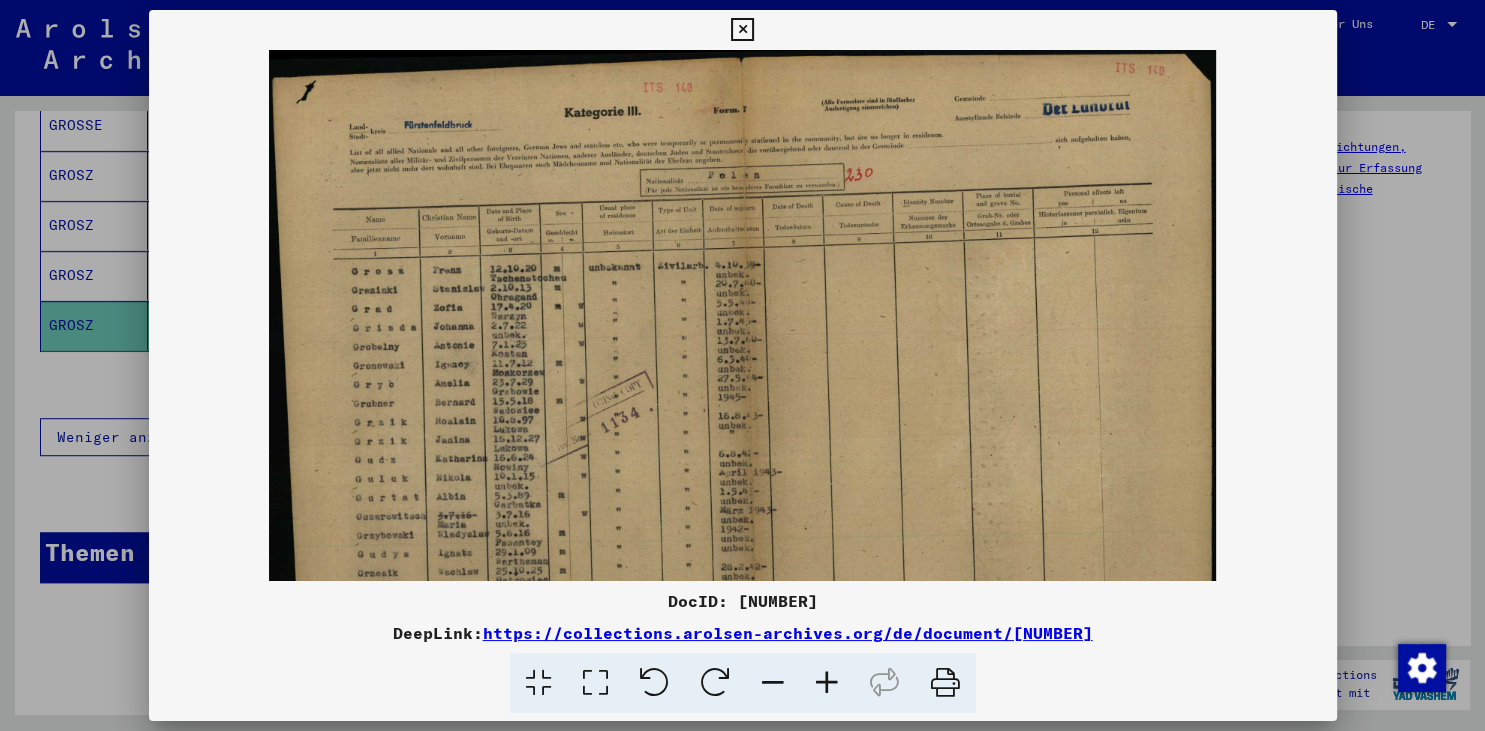 click at bounding box center (827, 683) 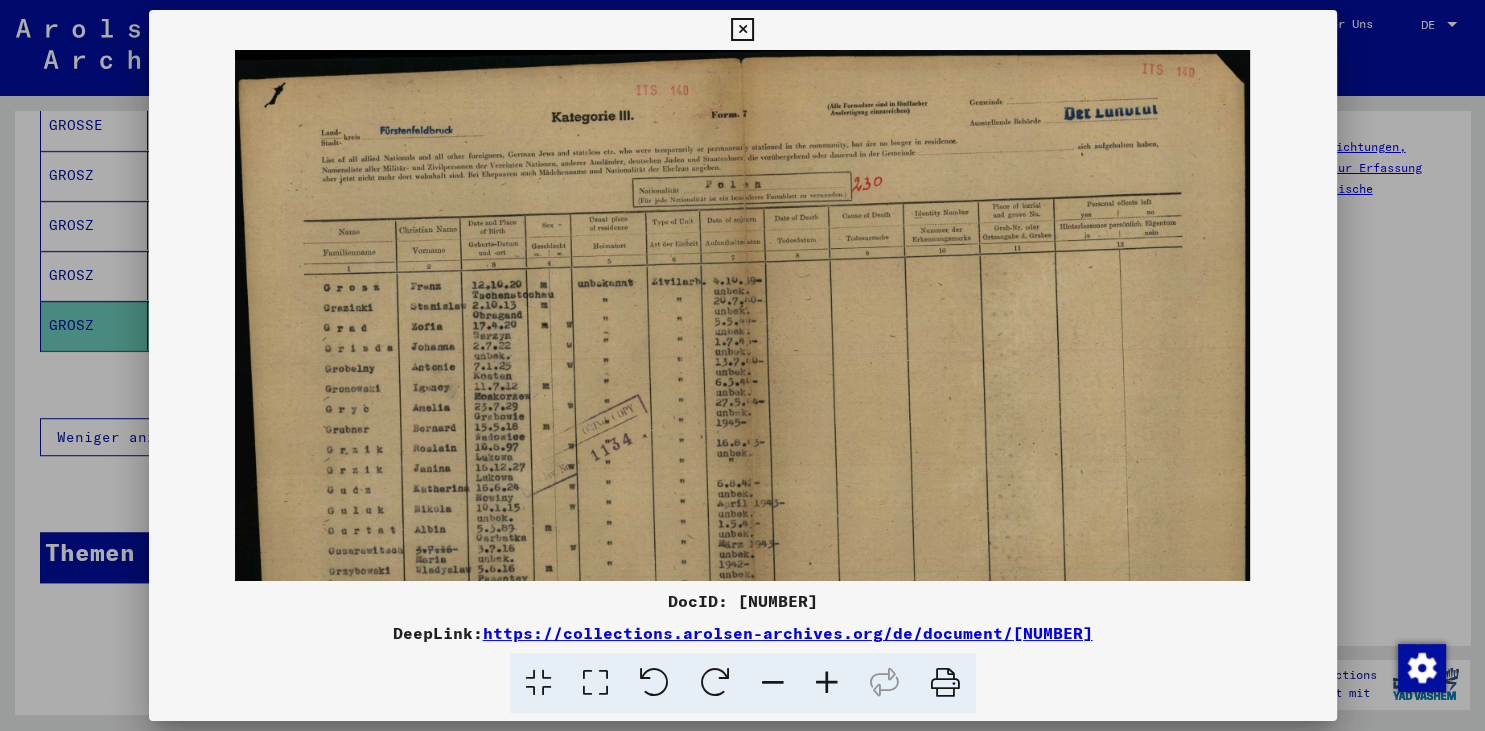 click at bounding box center (742, 30) 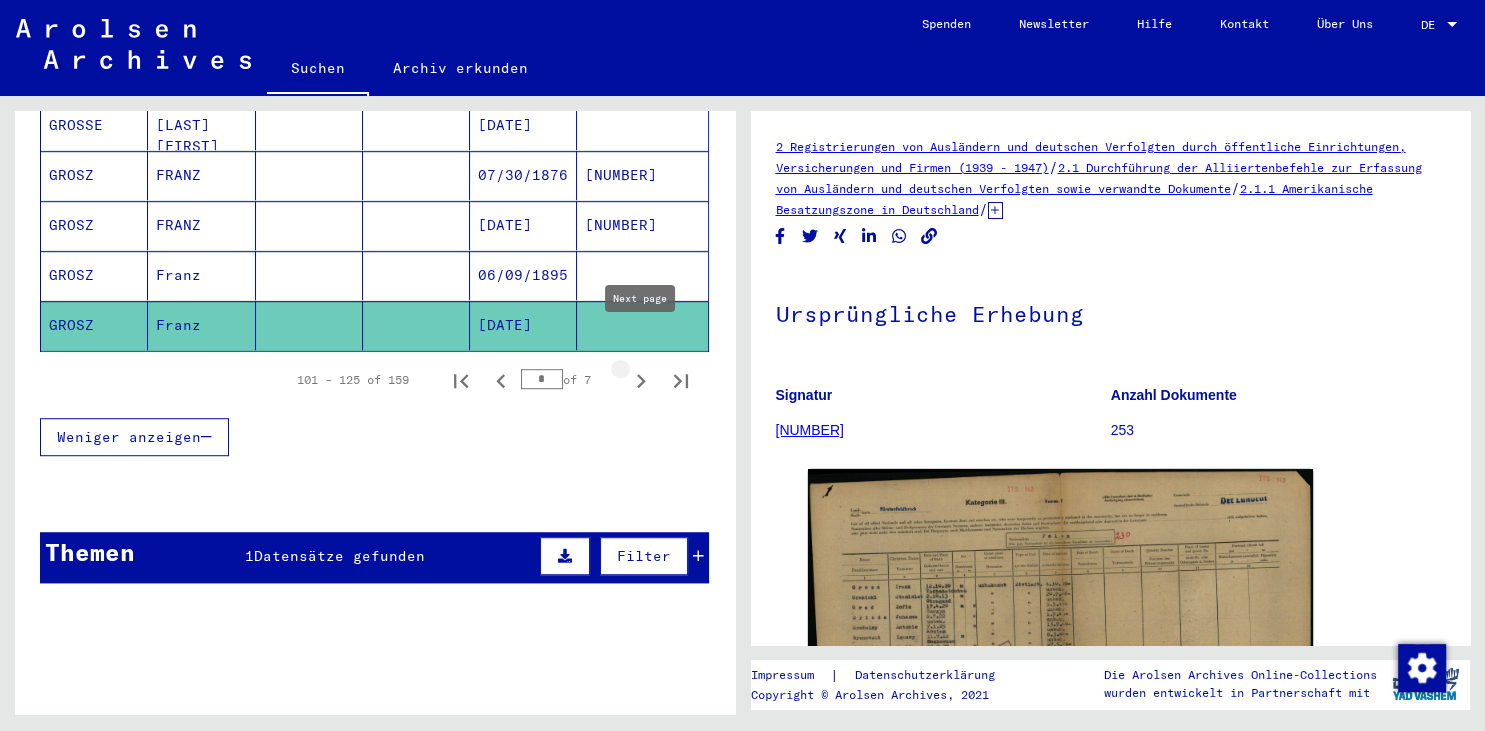 click 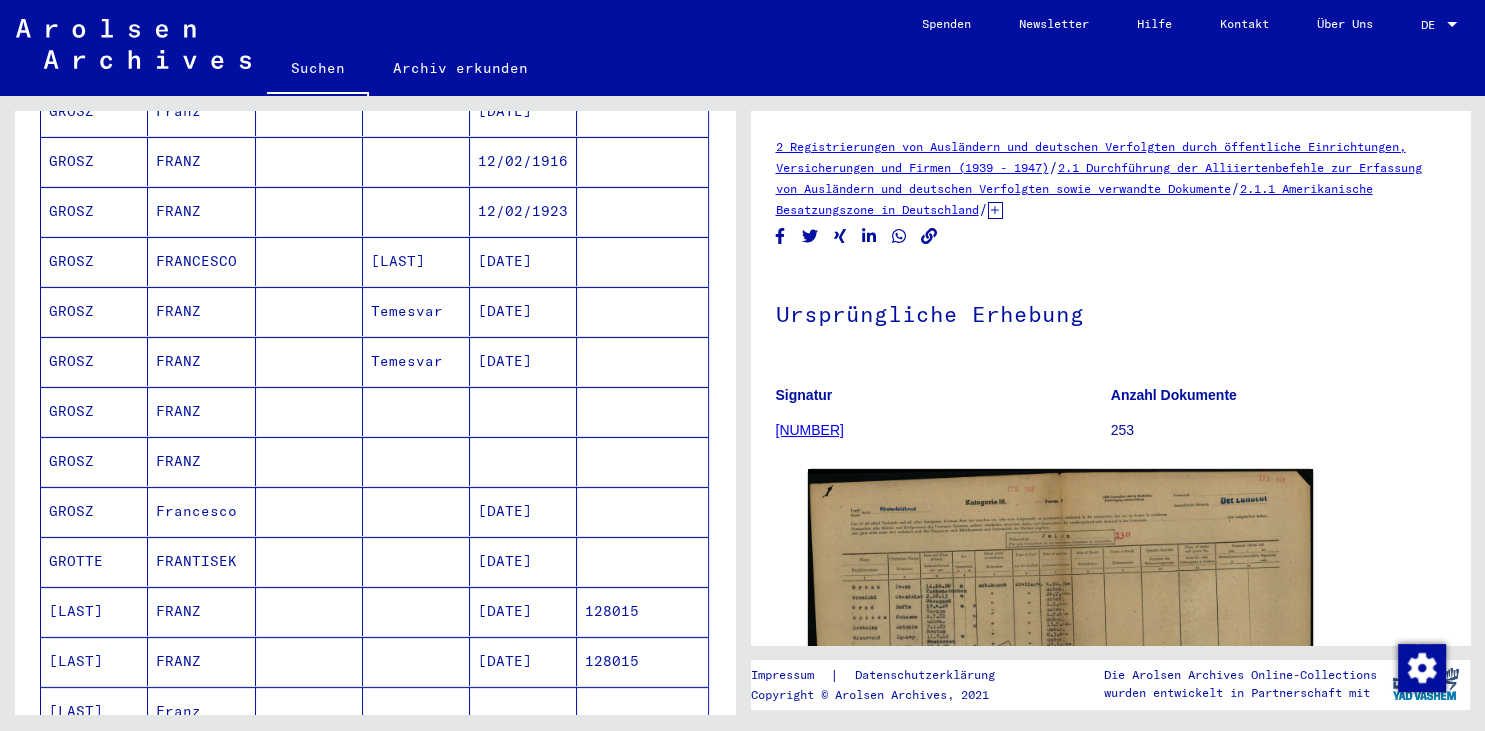 scroll, scrollTop: 332, scrollLeft: 0, axis: vertical 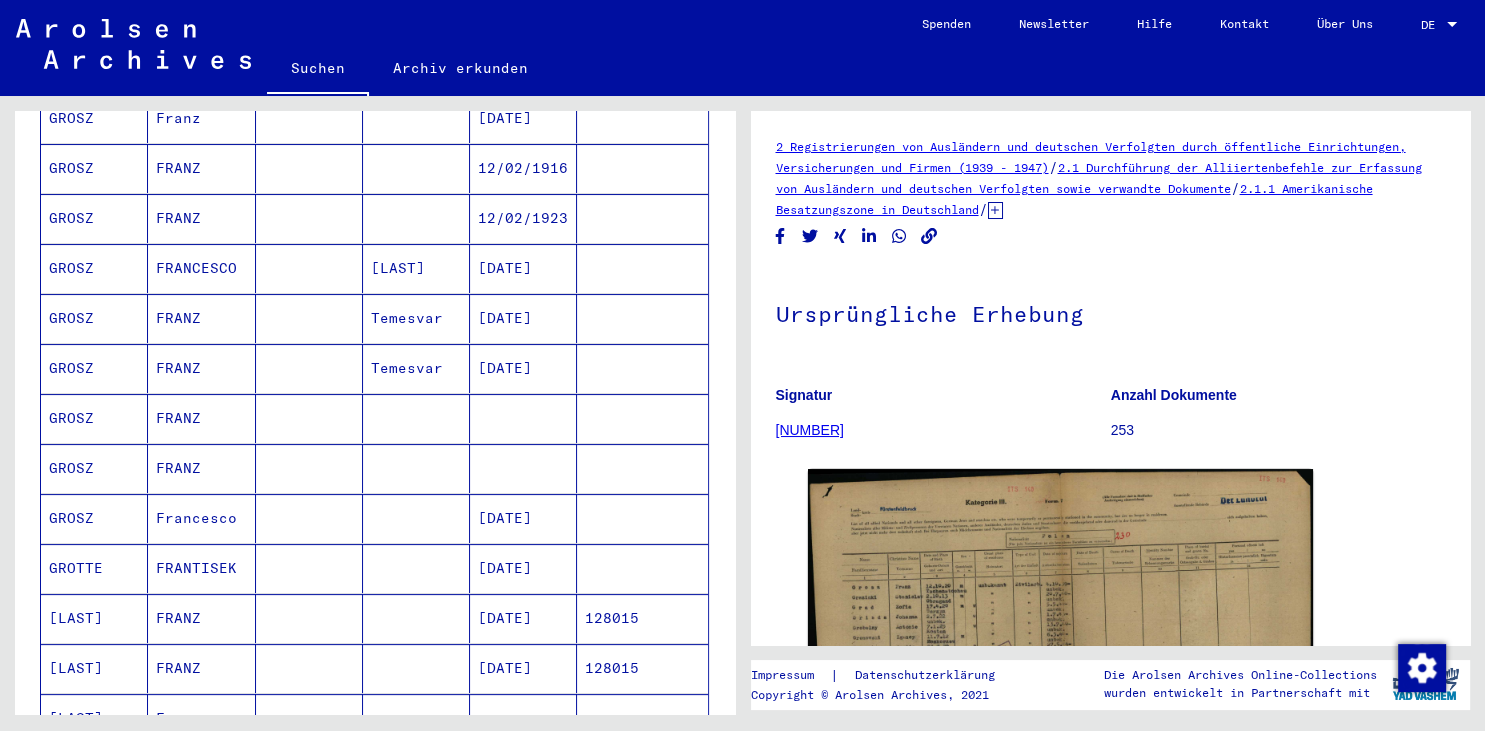 click on "12/02/1923" at bounding box center (523, 268) 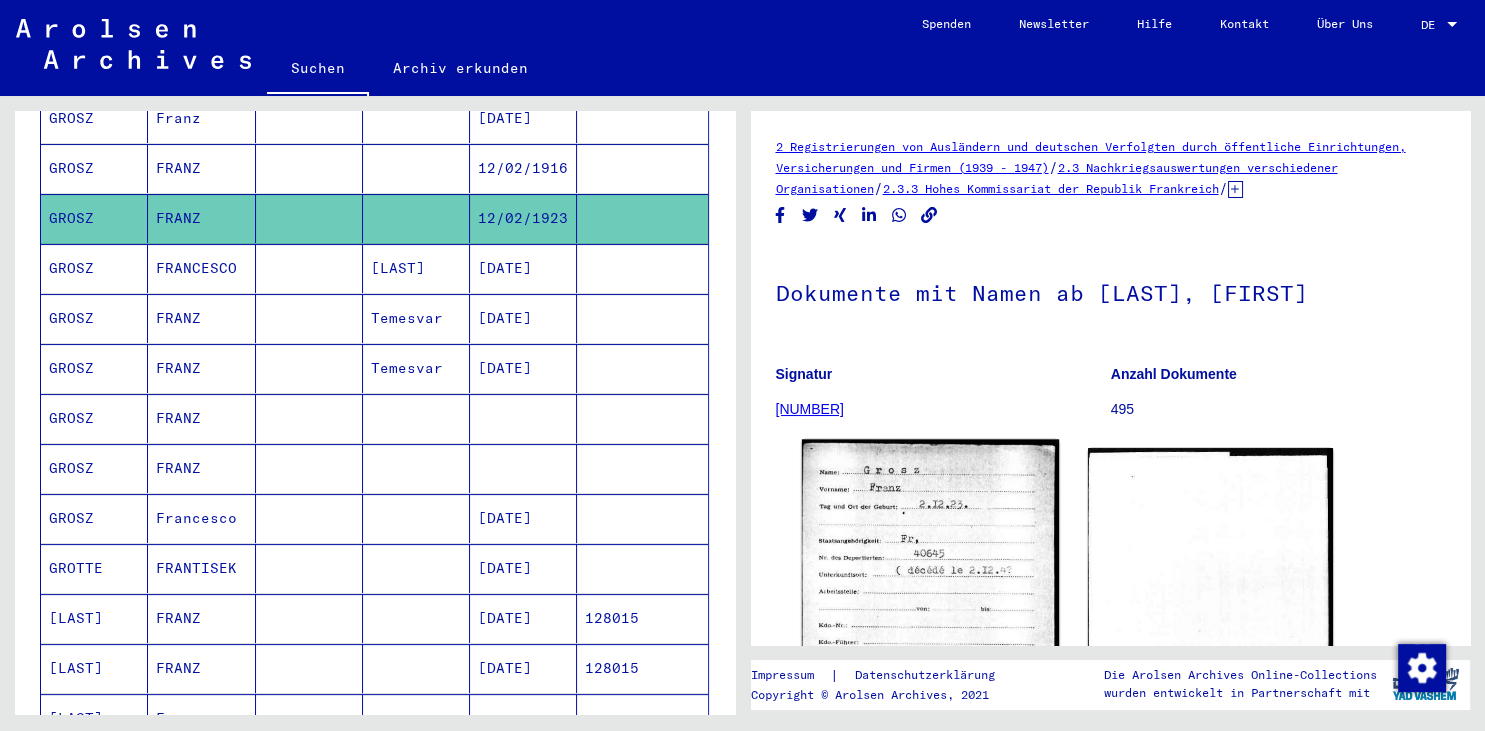 click 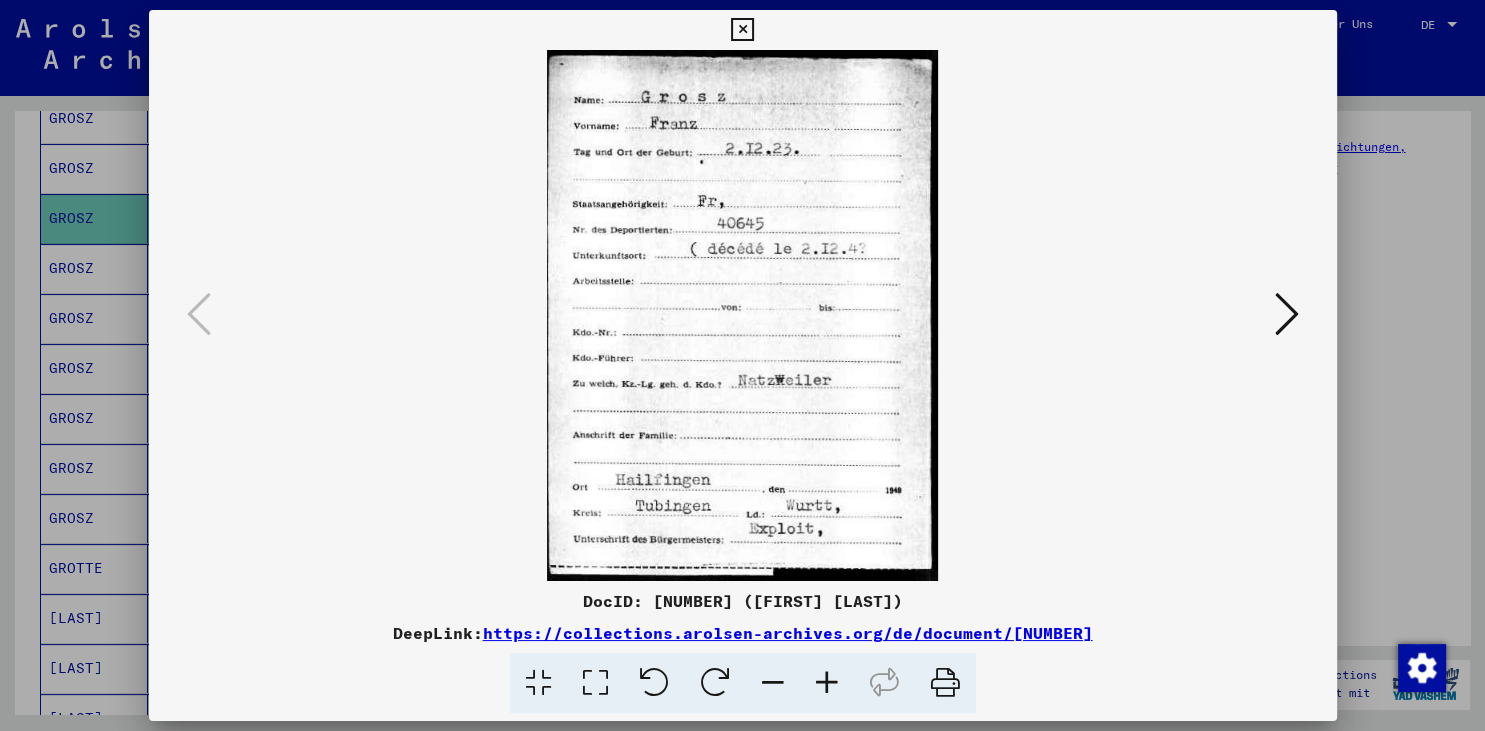 click at bounding box center [1287, 314] 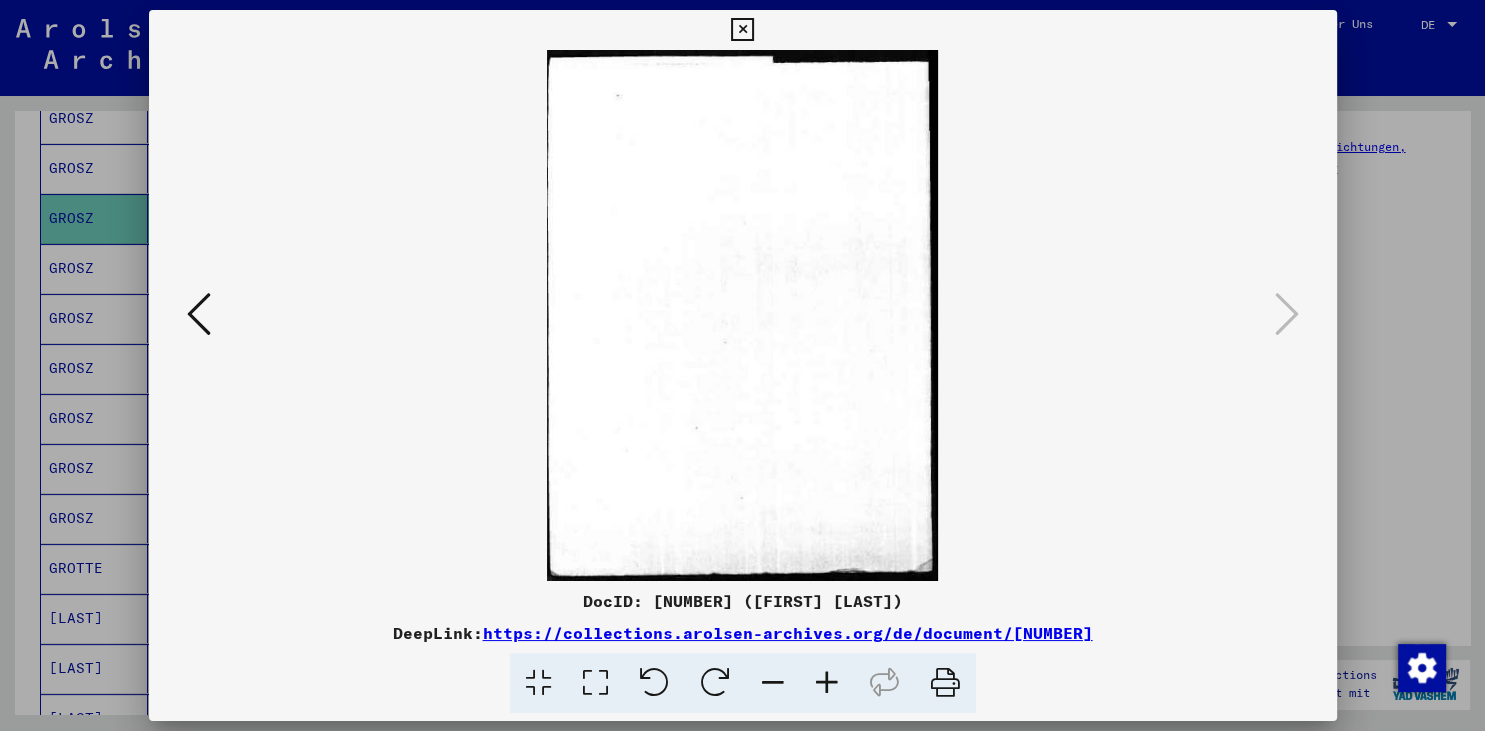 click at bounding box center [742, 30] 